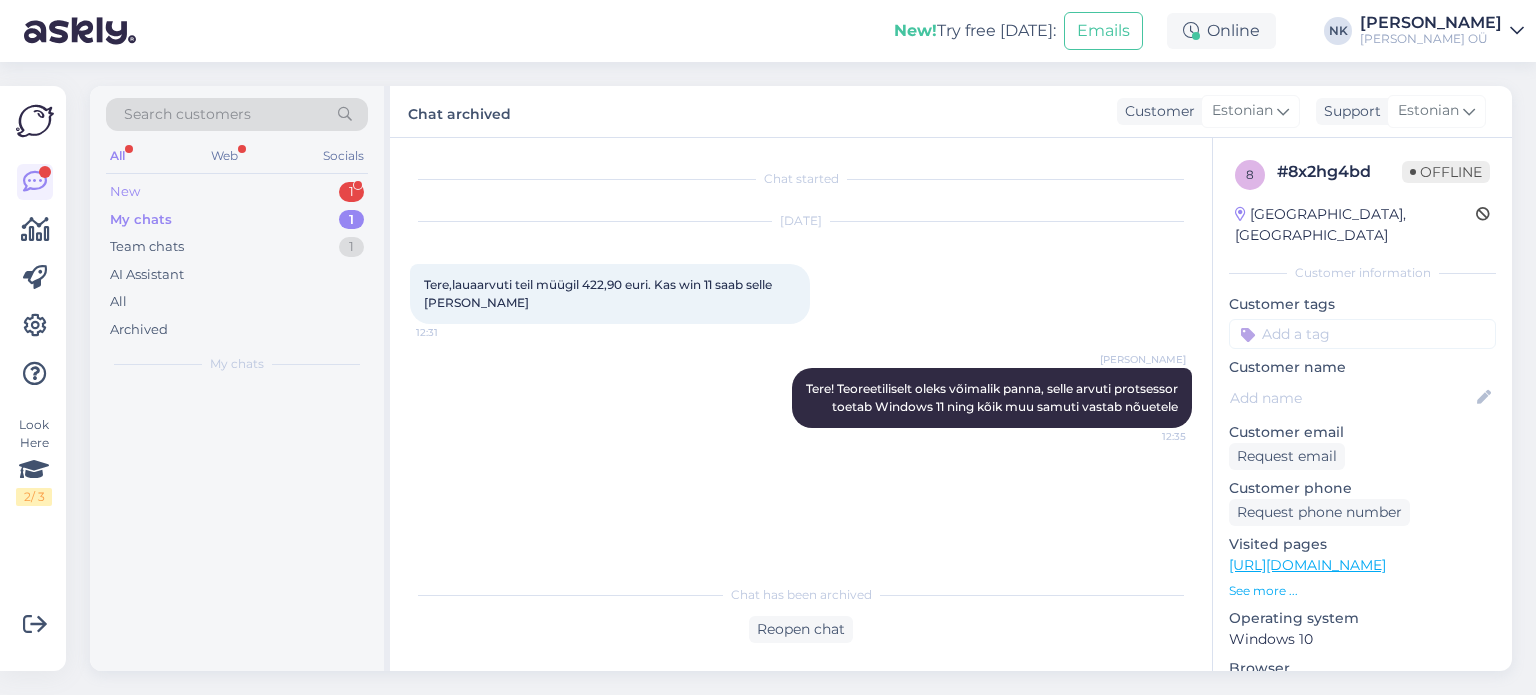 scroll, scrollTop: 0, scrollLeft: 0, axis: both 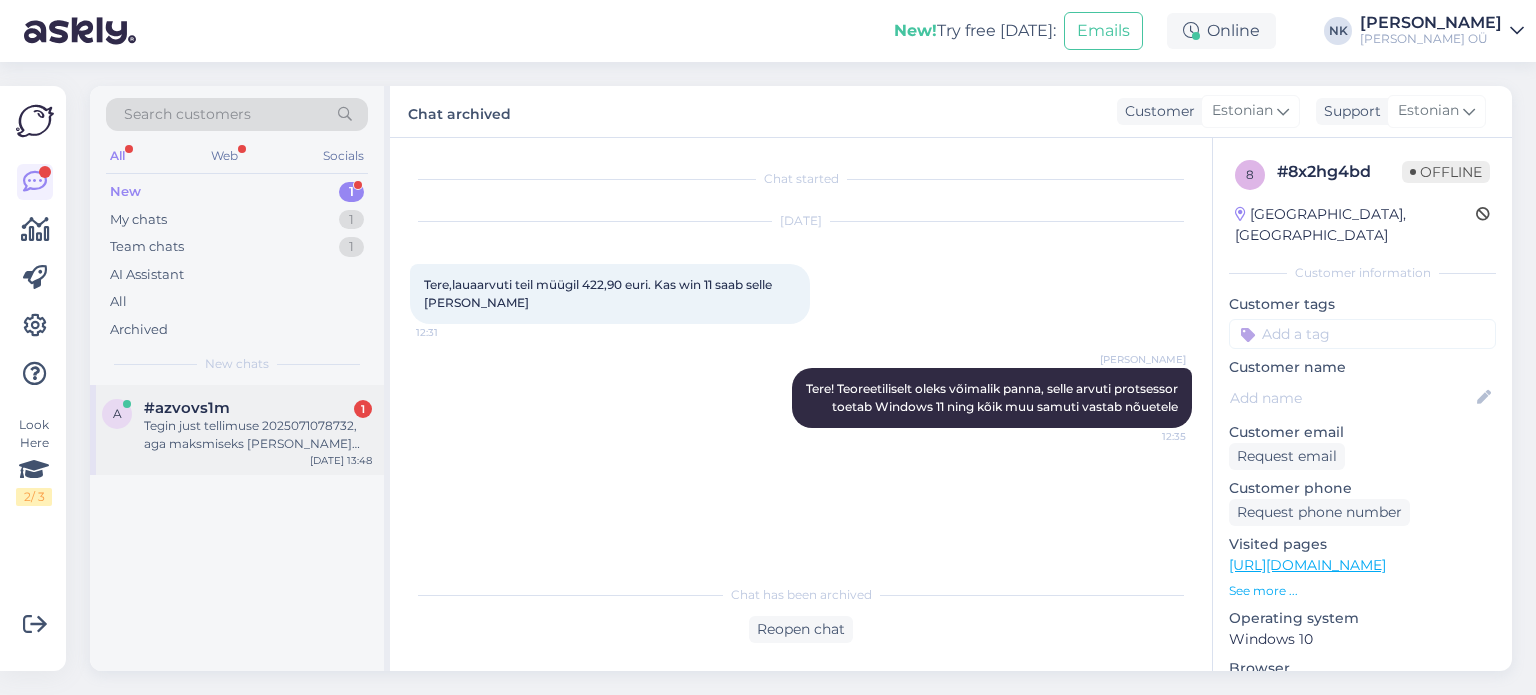 click on "#azvovs1m 1" at bounding box center (258, 408) 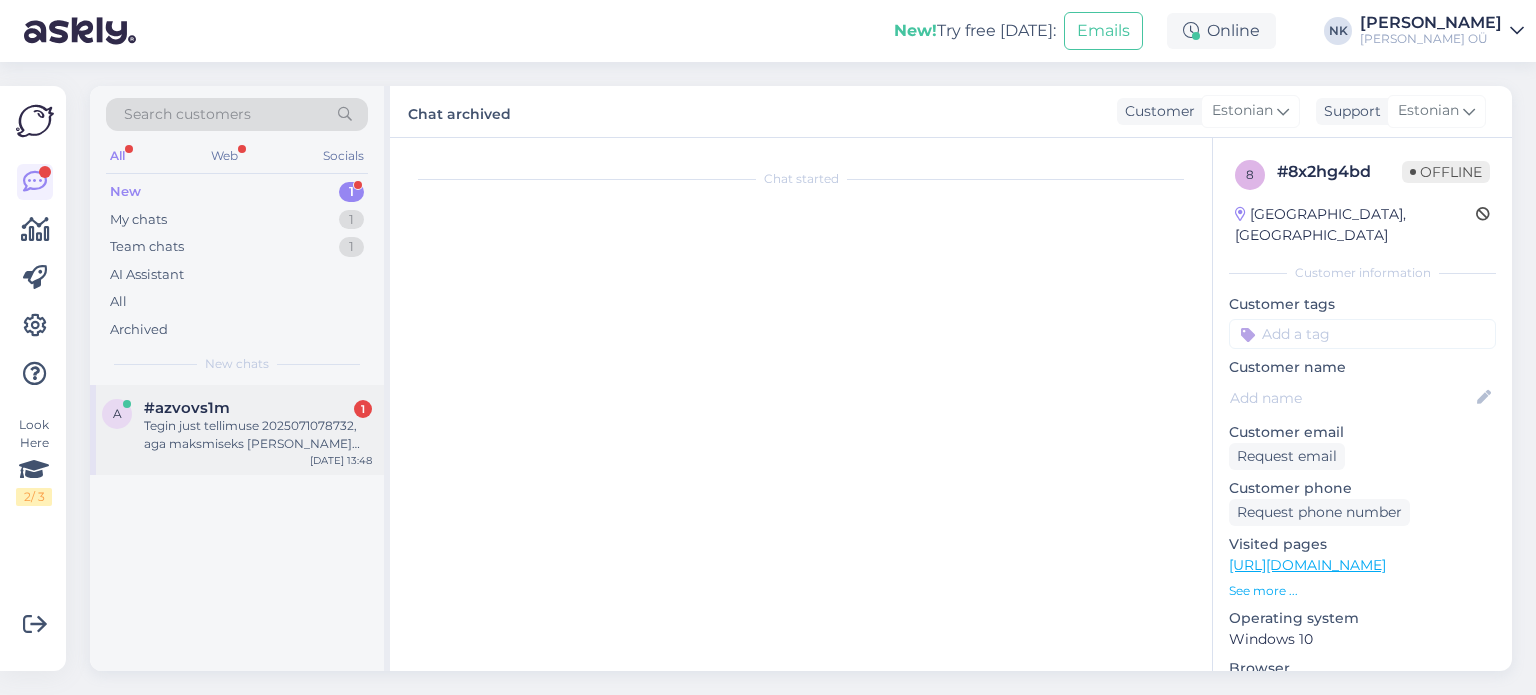 scroll, scrollTop: 700, scrollLeft: 0, axis: vertical 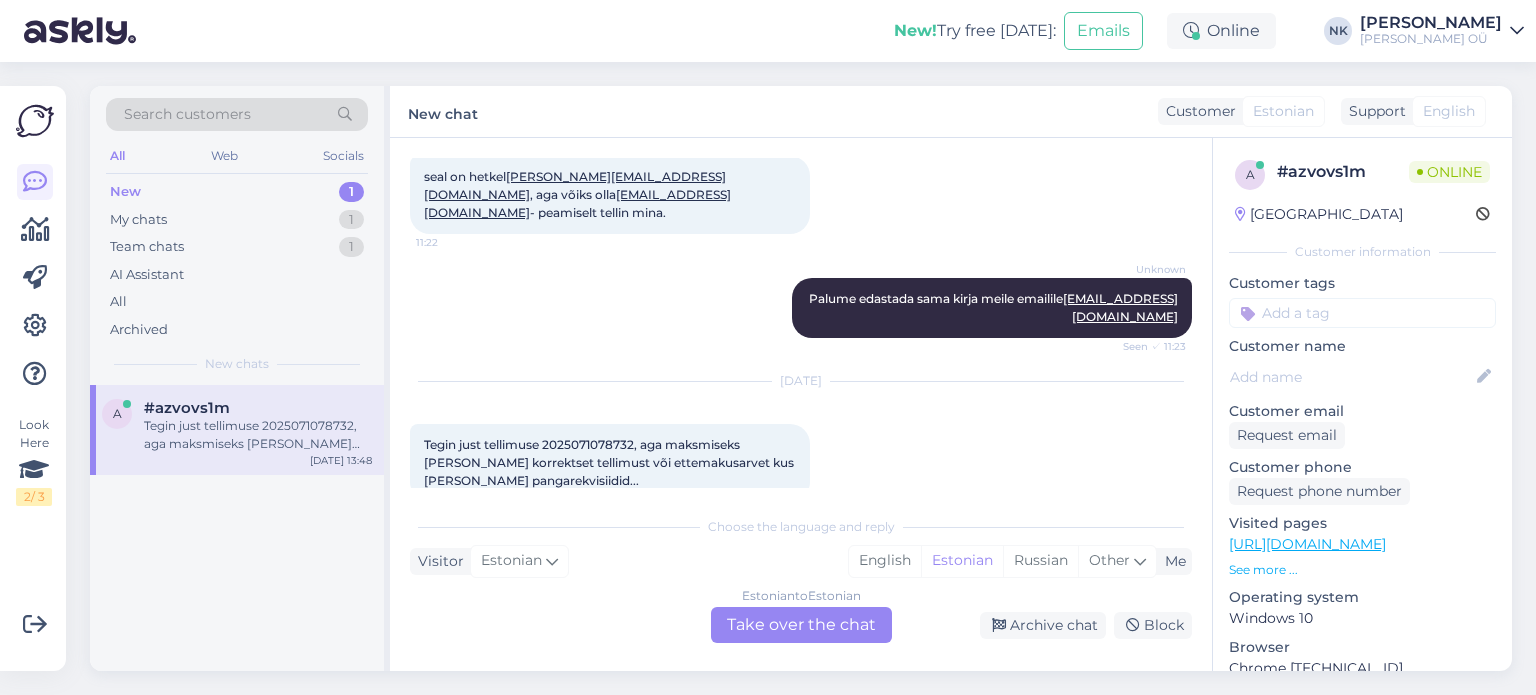 click on "Choose the language and reply Visitor Estonian Me English Estonian Russian Other Estonian  to  Estonian Take over the chat Archive chat Block" at bounding box center (801, 574) 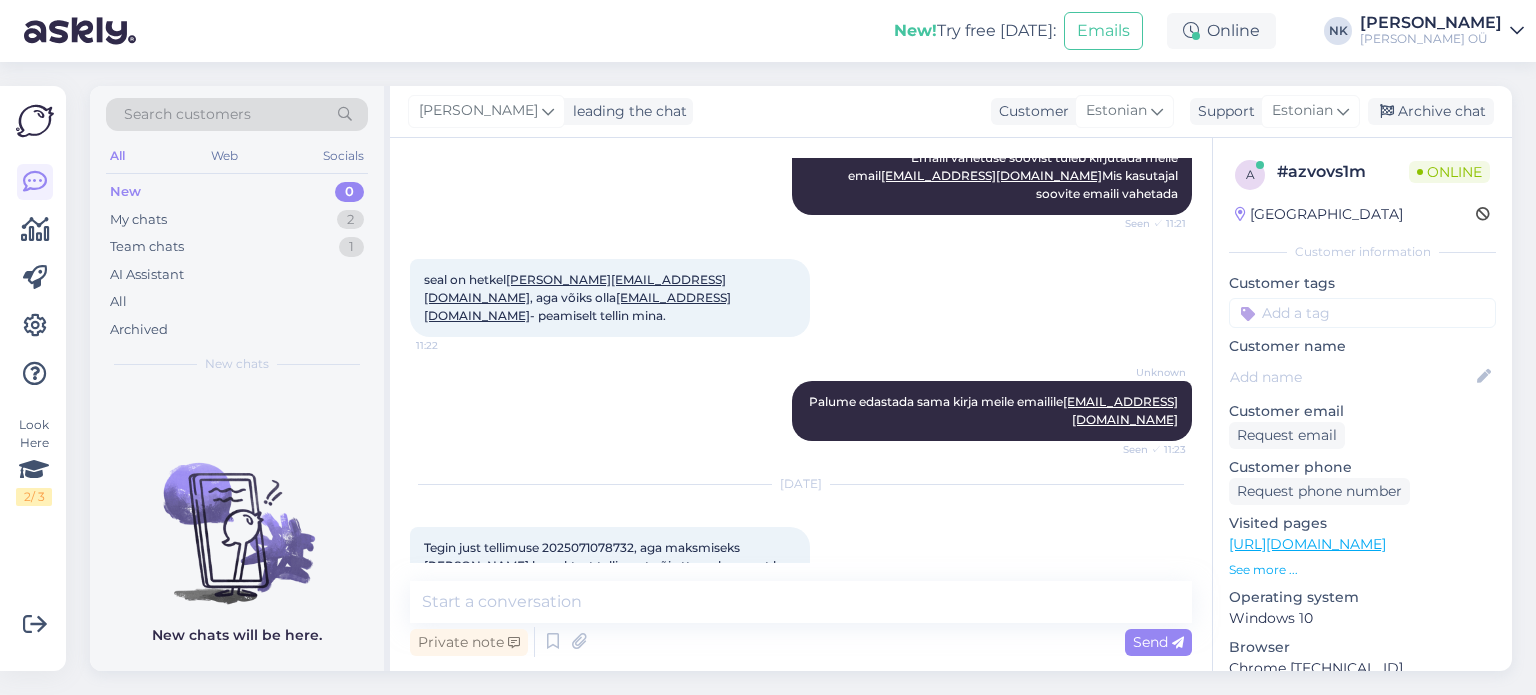 scroll, scrollTop: 624, scrollLeft: 0, axis: vertical 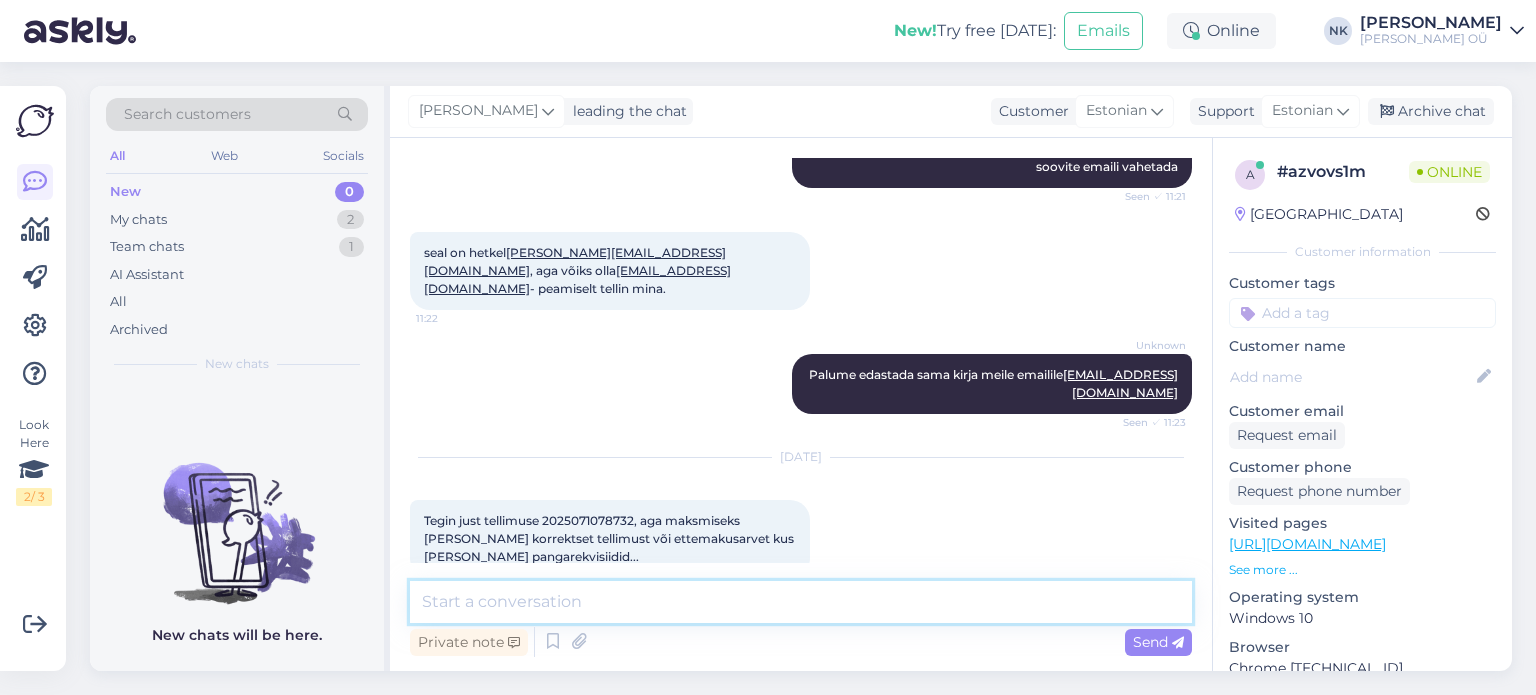click at bounding box center [801, 602] 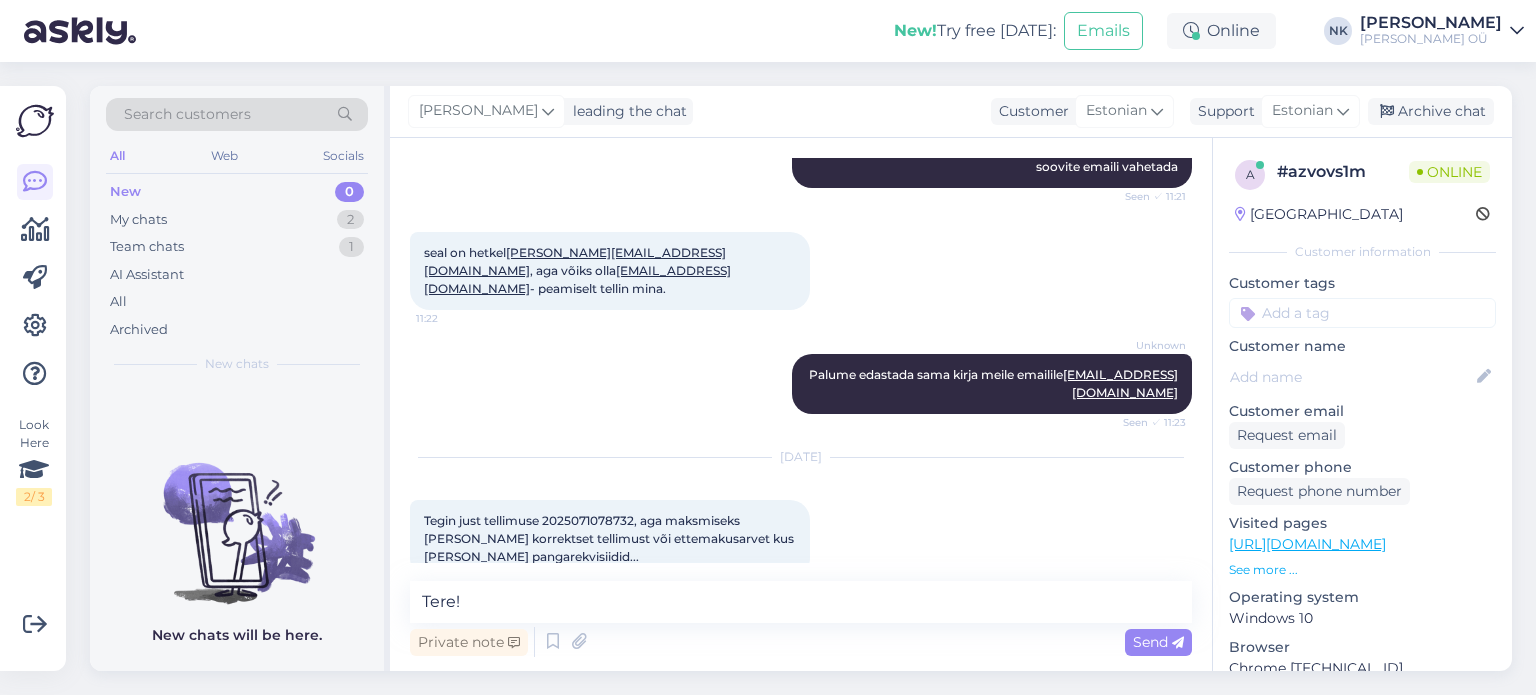 click on "[URL][DOMAIN_NAME]" at bounding box center [1307, 544] 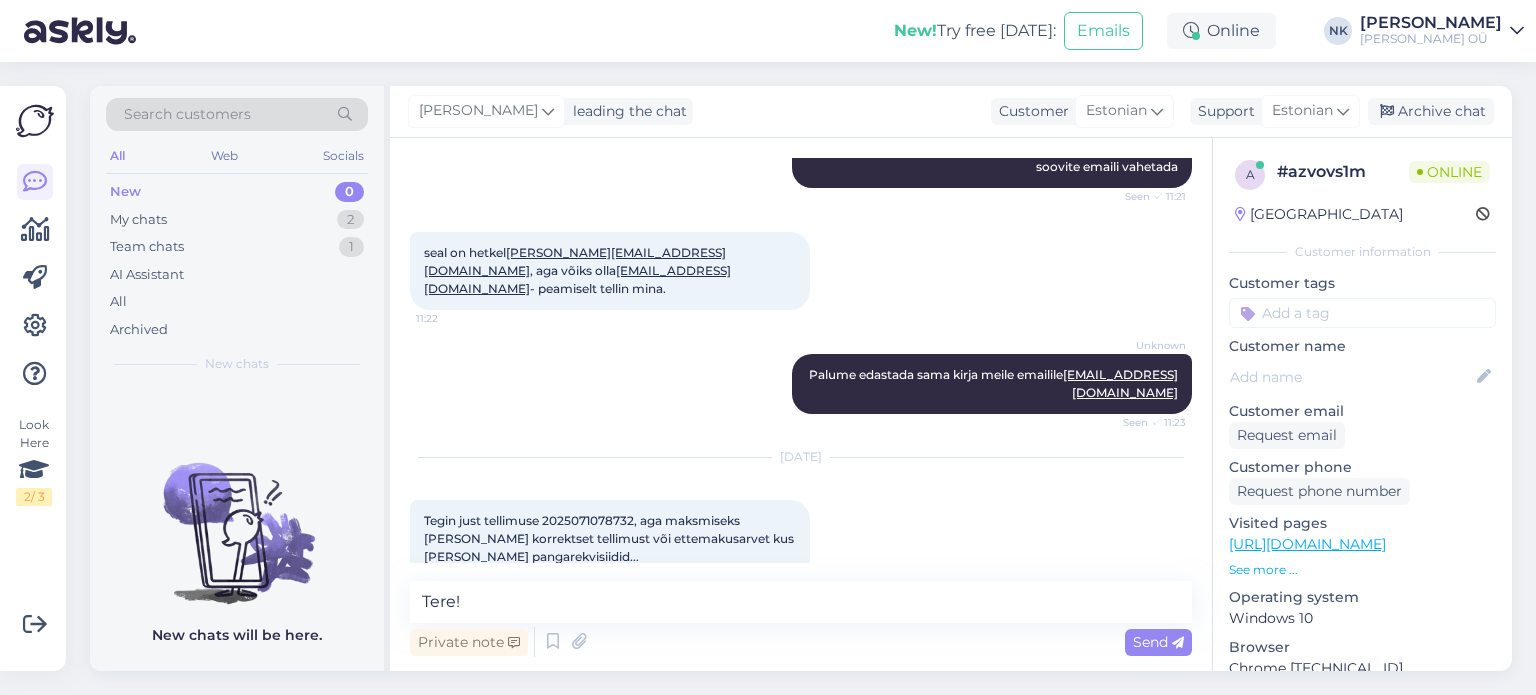 click on "Tegin just tellimuse 2025071078732, aga maksmiseks [PERSON_NAME] korrektset tellimust või ettemakusarvet kus [PERSON_NAME] pangarekvisiidid..." at bounding box center (610, 538) 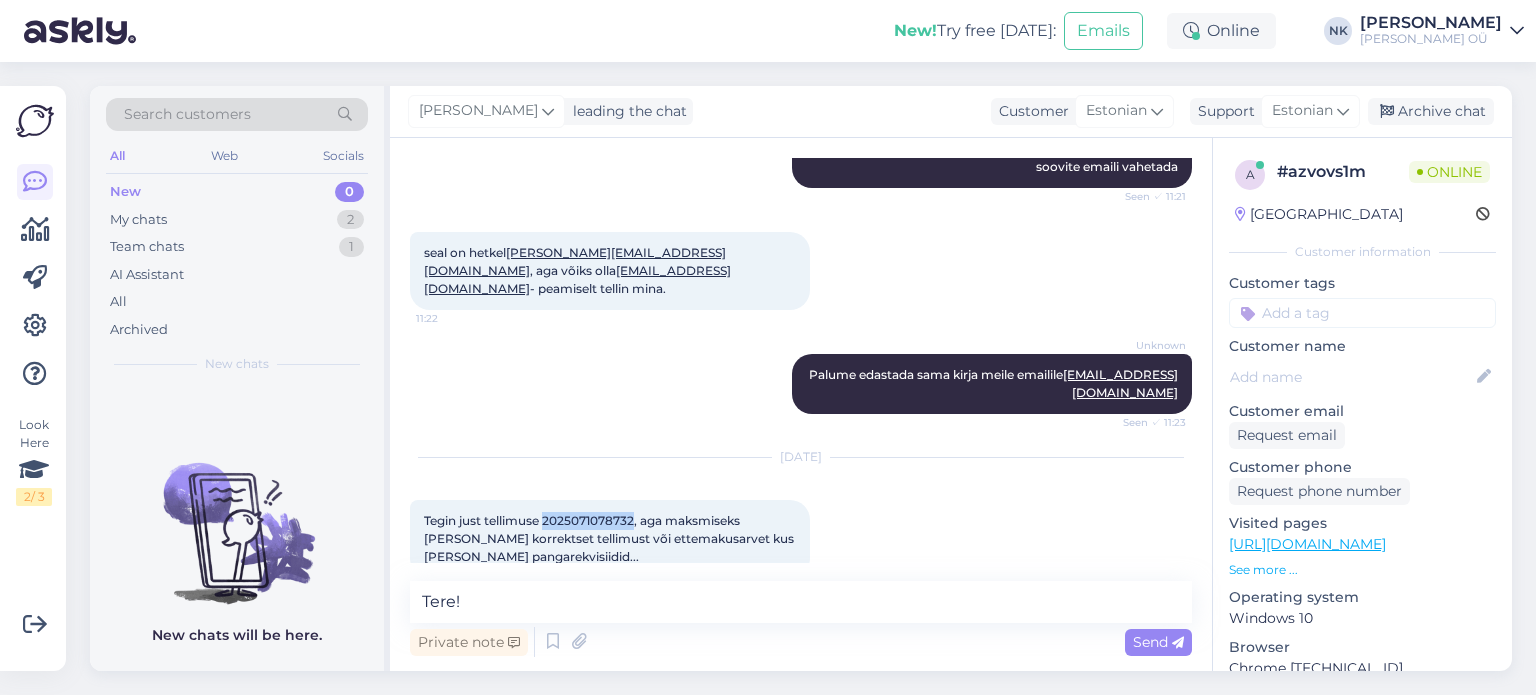 click on "Tegin just tellimuse 2025071078732, aga maksmiseks [PERSON_NAME] korrektset tellimust või ettemakusarvet kus [PERSON_NAME] pangarekvisiidid..." at bounding box center [610, 538] 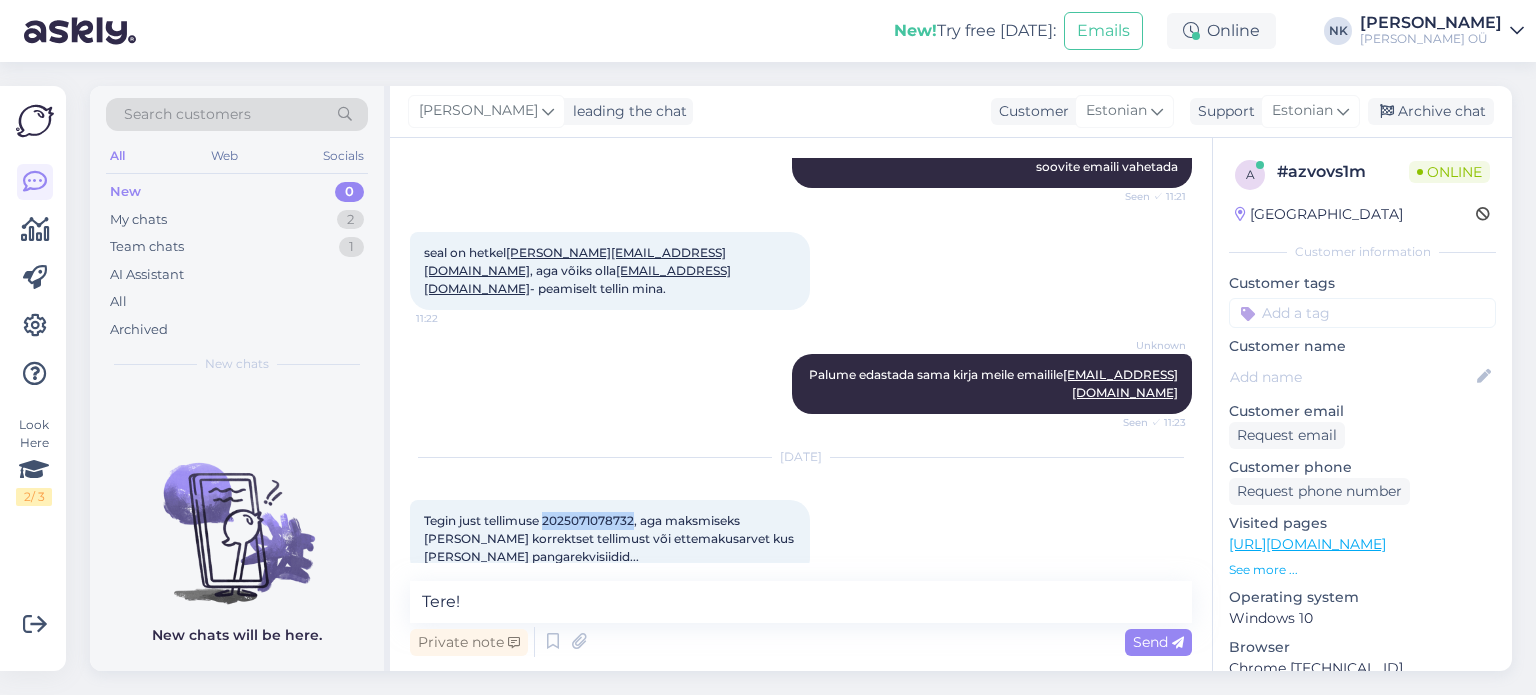 copy on "2025071078732" 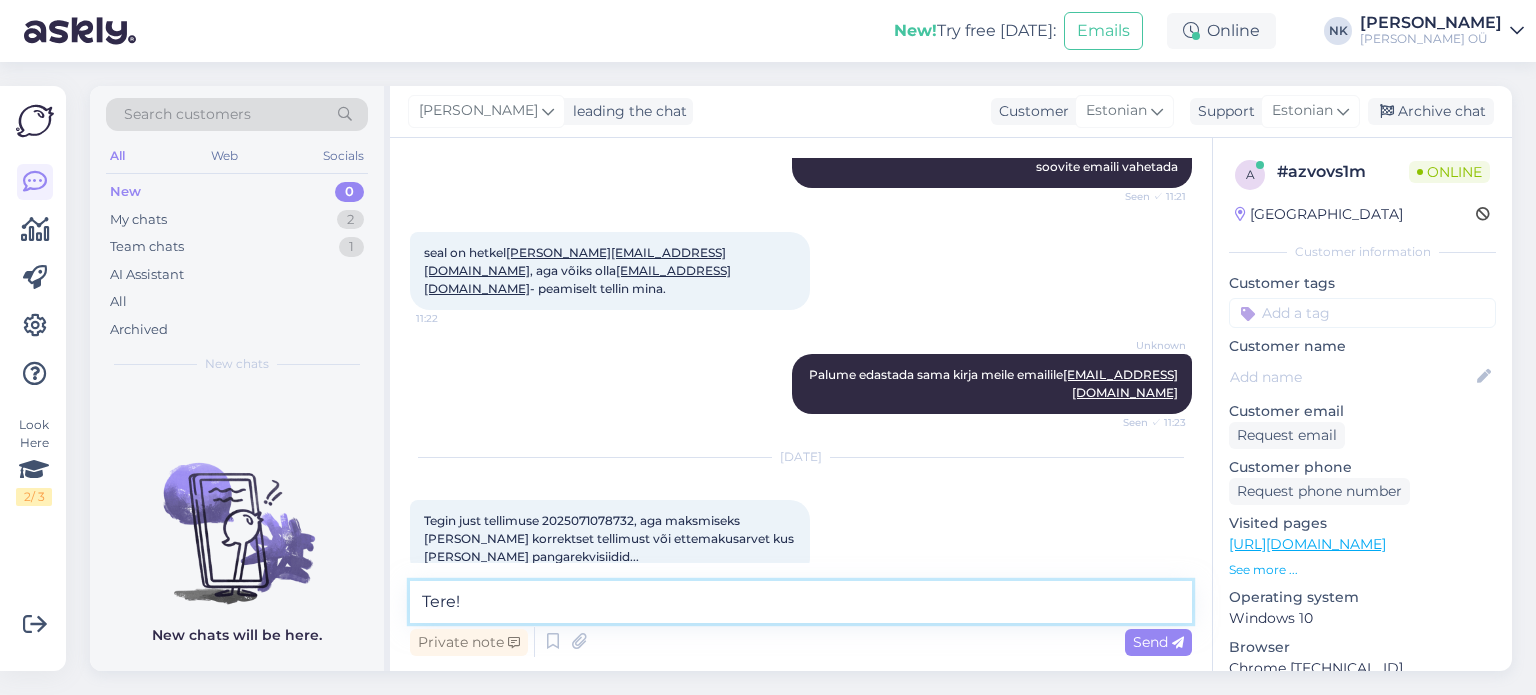 click on "Tere!" at bounding box center (801, 602) 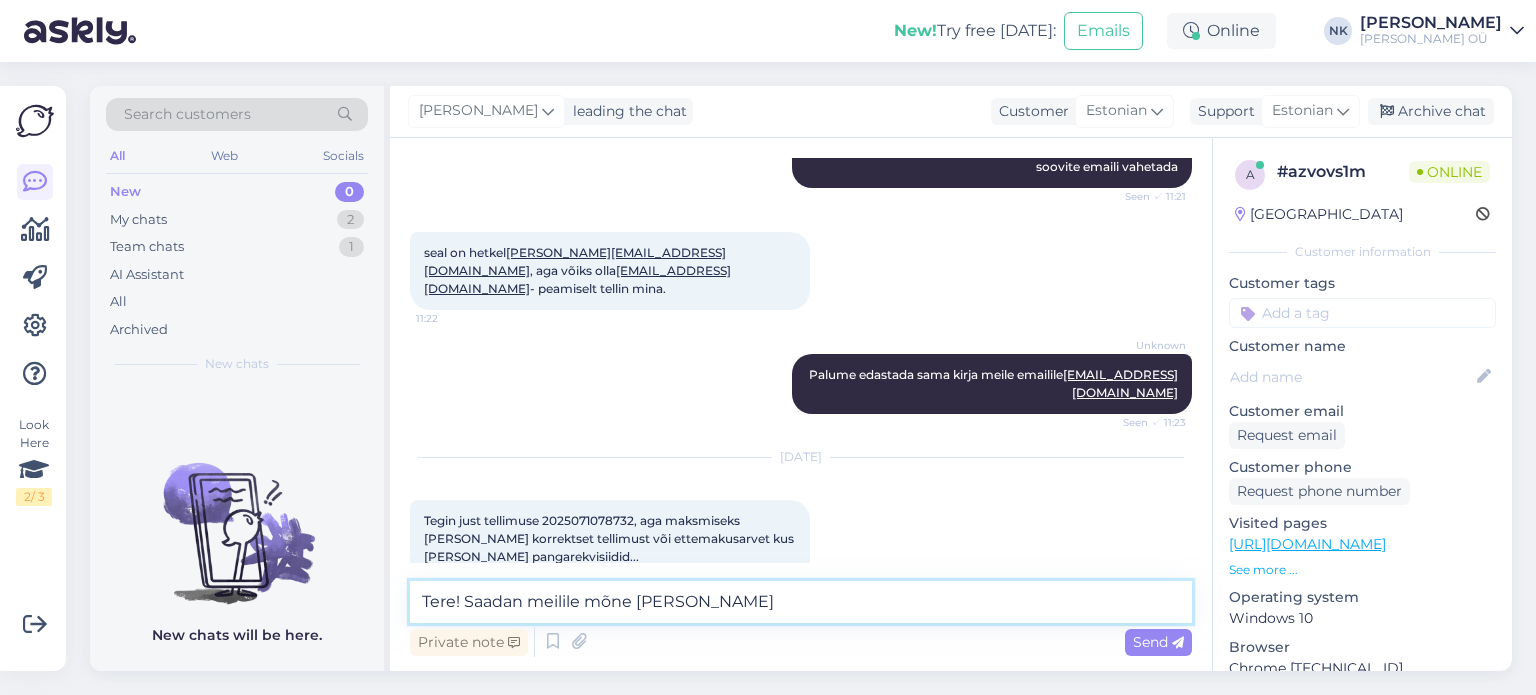 type on "Tere! Saadan meilile [PERSON_NAME] pärast" 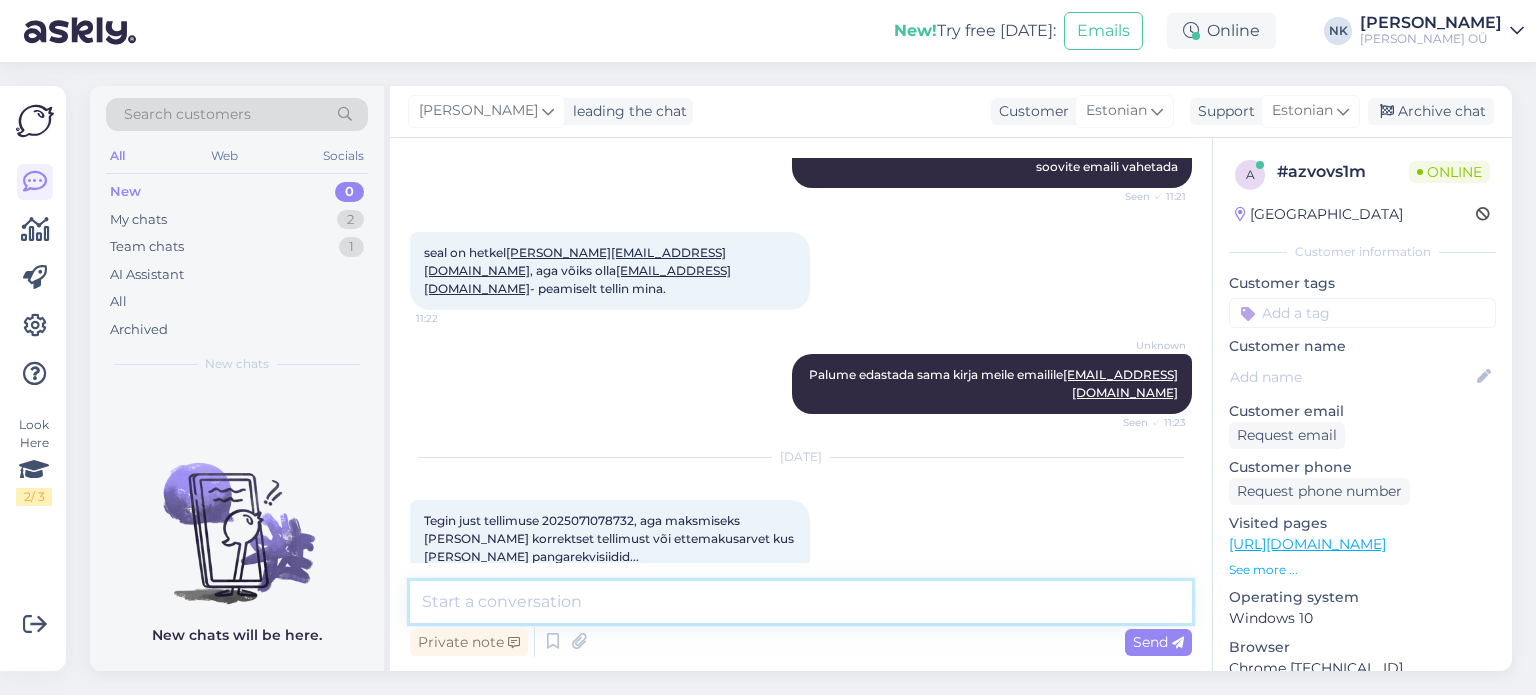 scroll, scrollTop: 710, scrollLeft: 0, axis: vertical 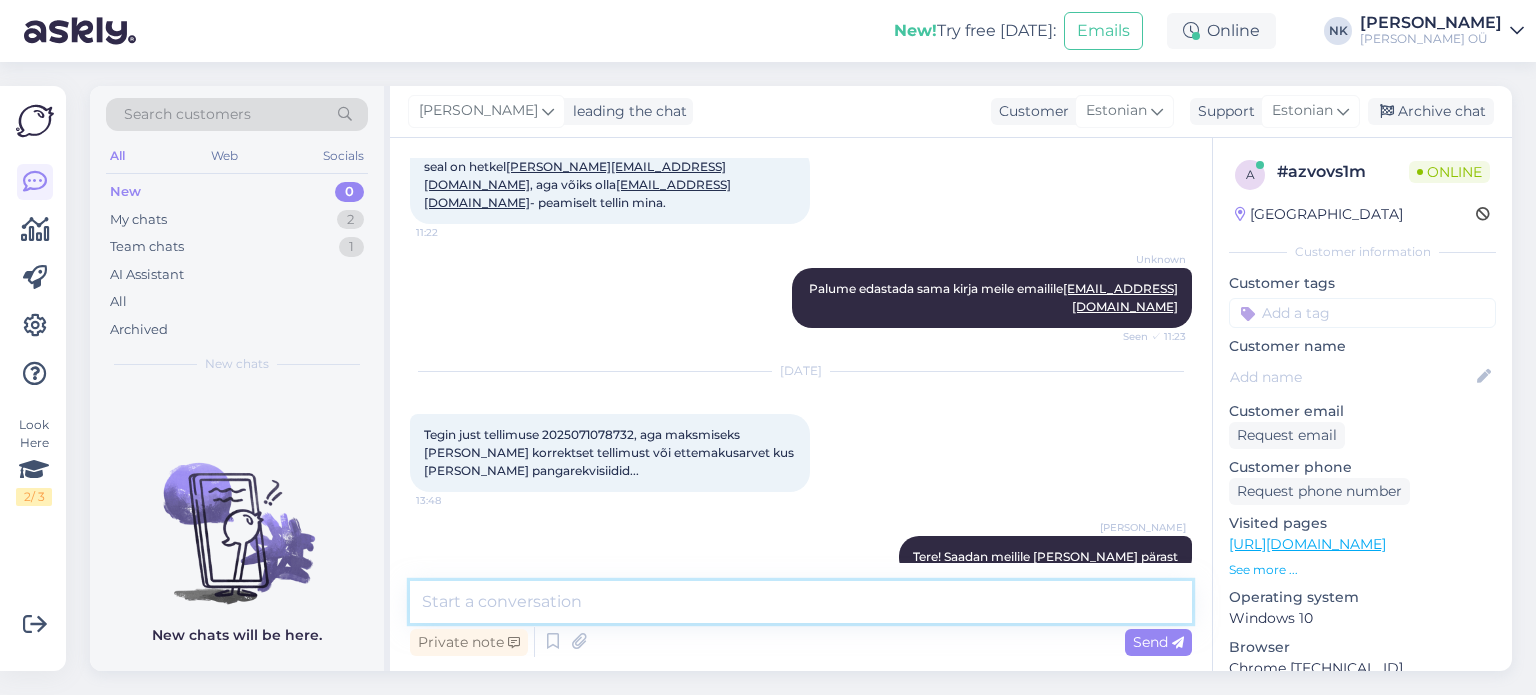 type 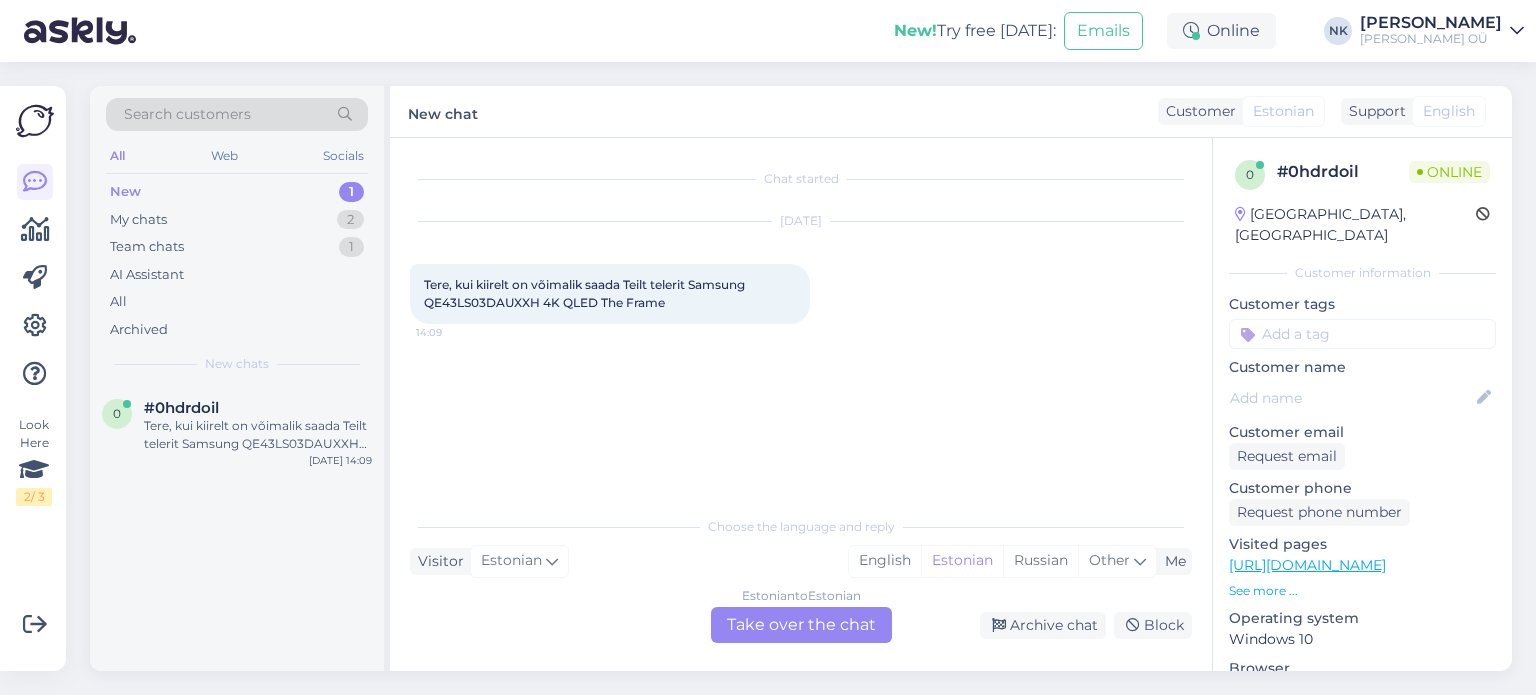scroll, scrollTop: 0, scrollLeft: 0, axis: both 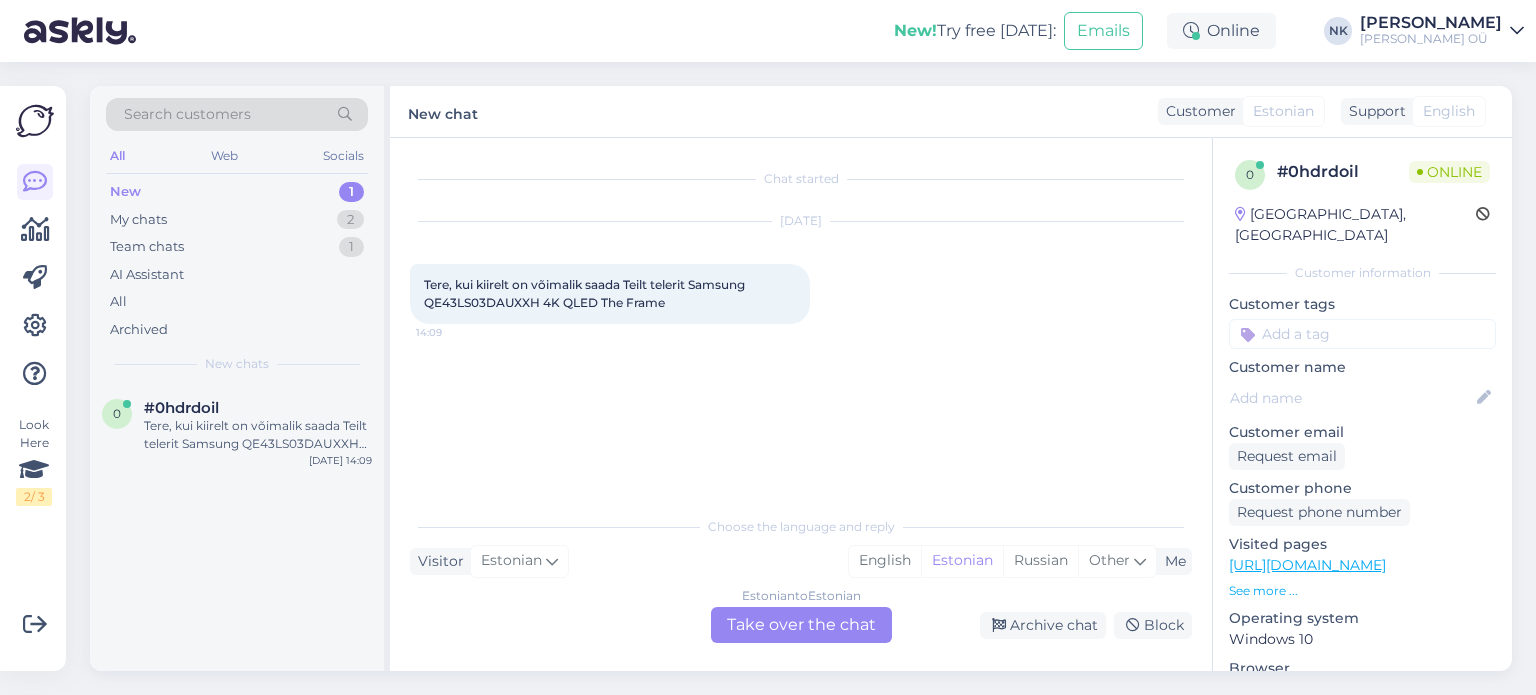 click on "[URL][DOMAIN_NAME]" at bounding box center (1362, 565) 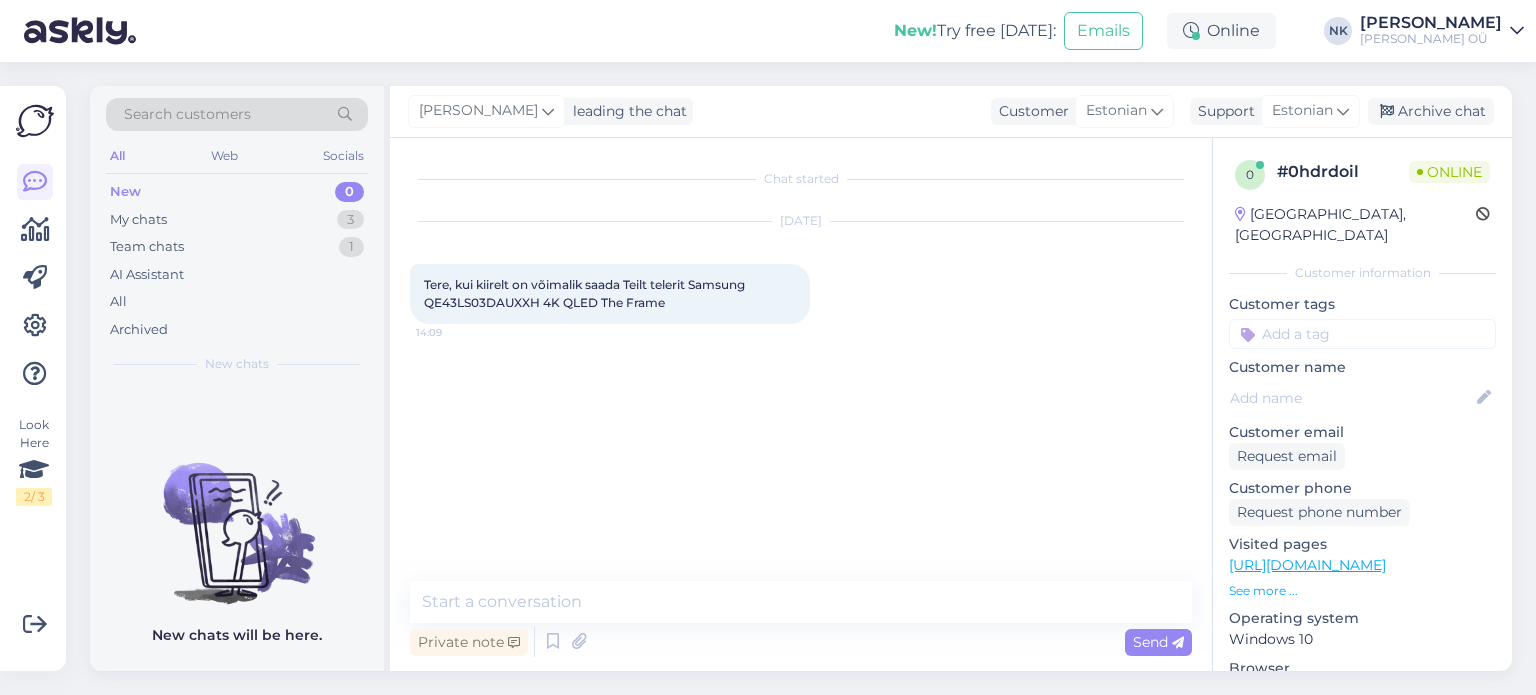 click at bounding box center (801, 602) 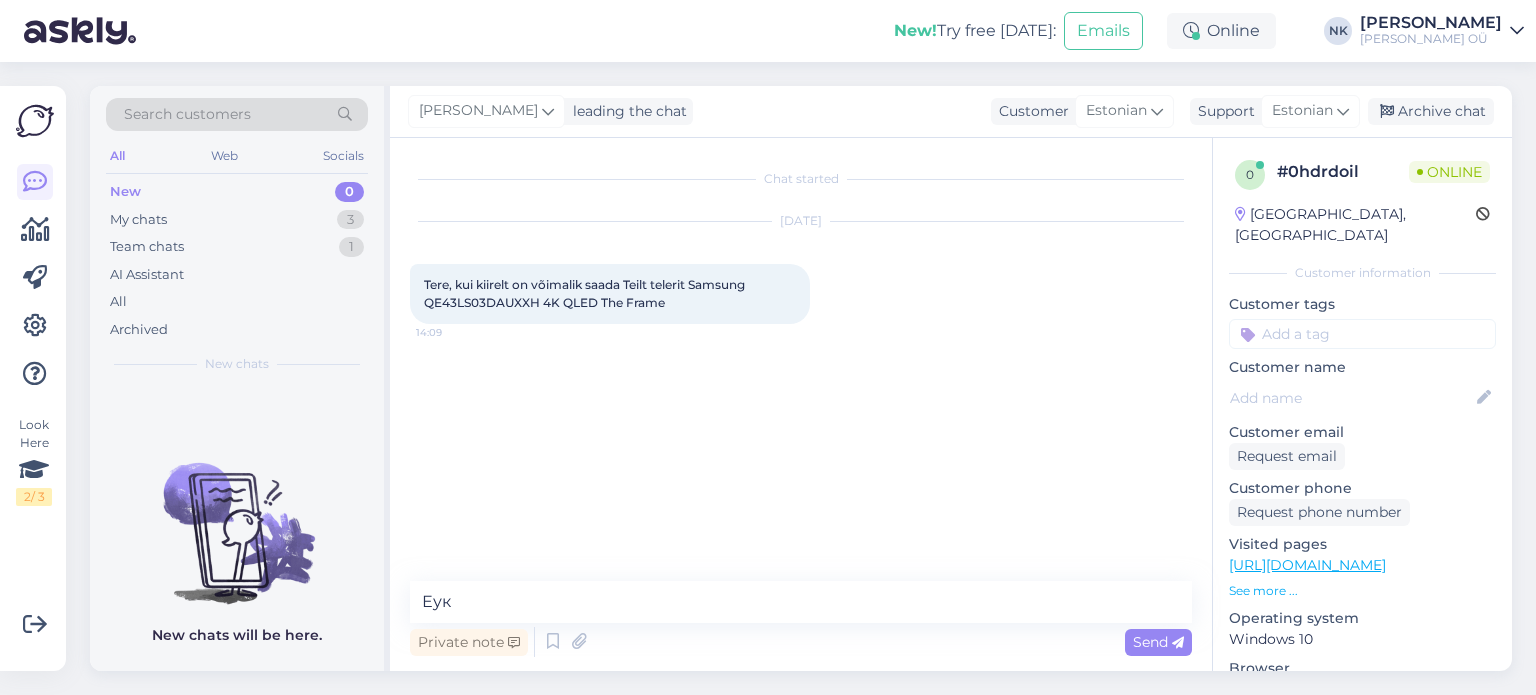 click on "Еук" at bounding box center [801, 602] 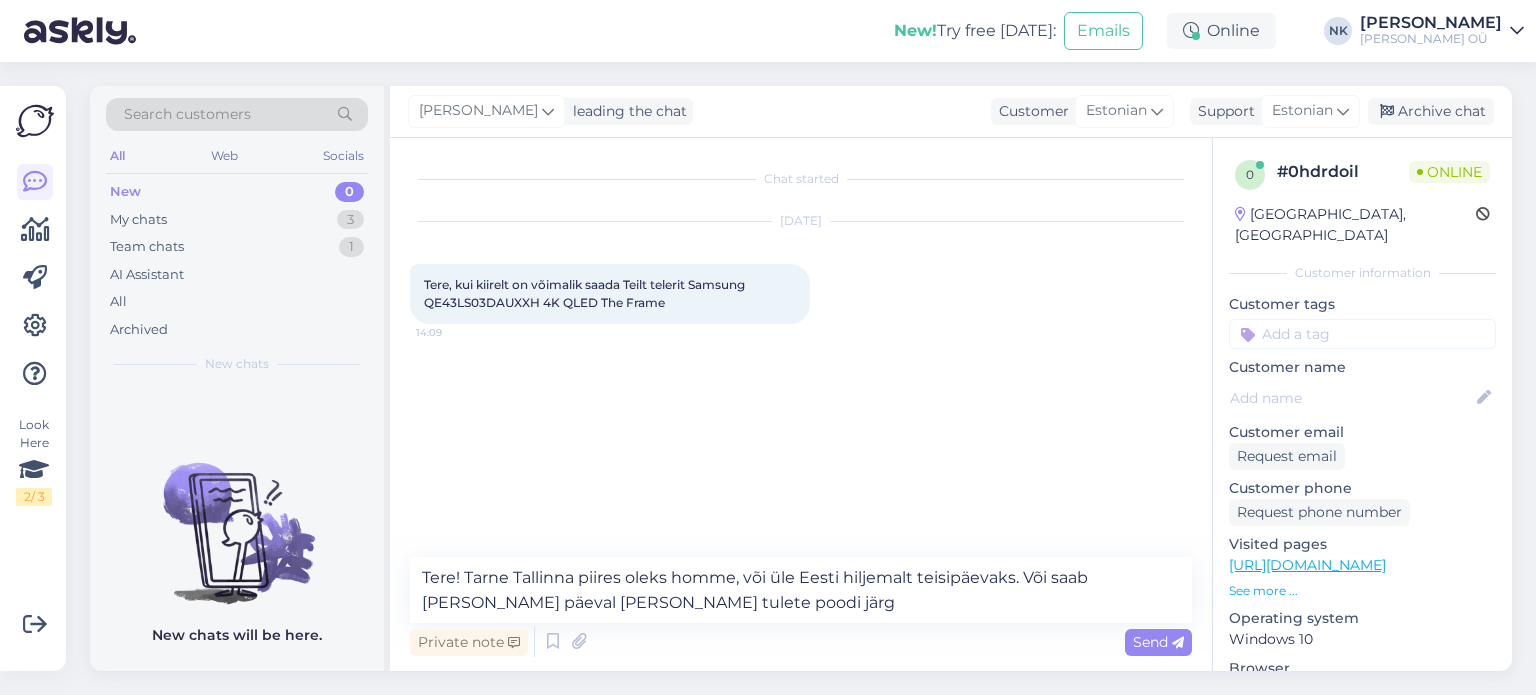 type on "Tere! Tarne Tallinna piires oleks homme, või üle Eesti hiljemalt teisipäevaks. Või saab [PERSON_NAME] päeval [PERSON_NAME] tulete poodi järgi" 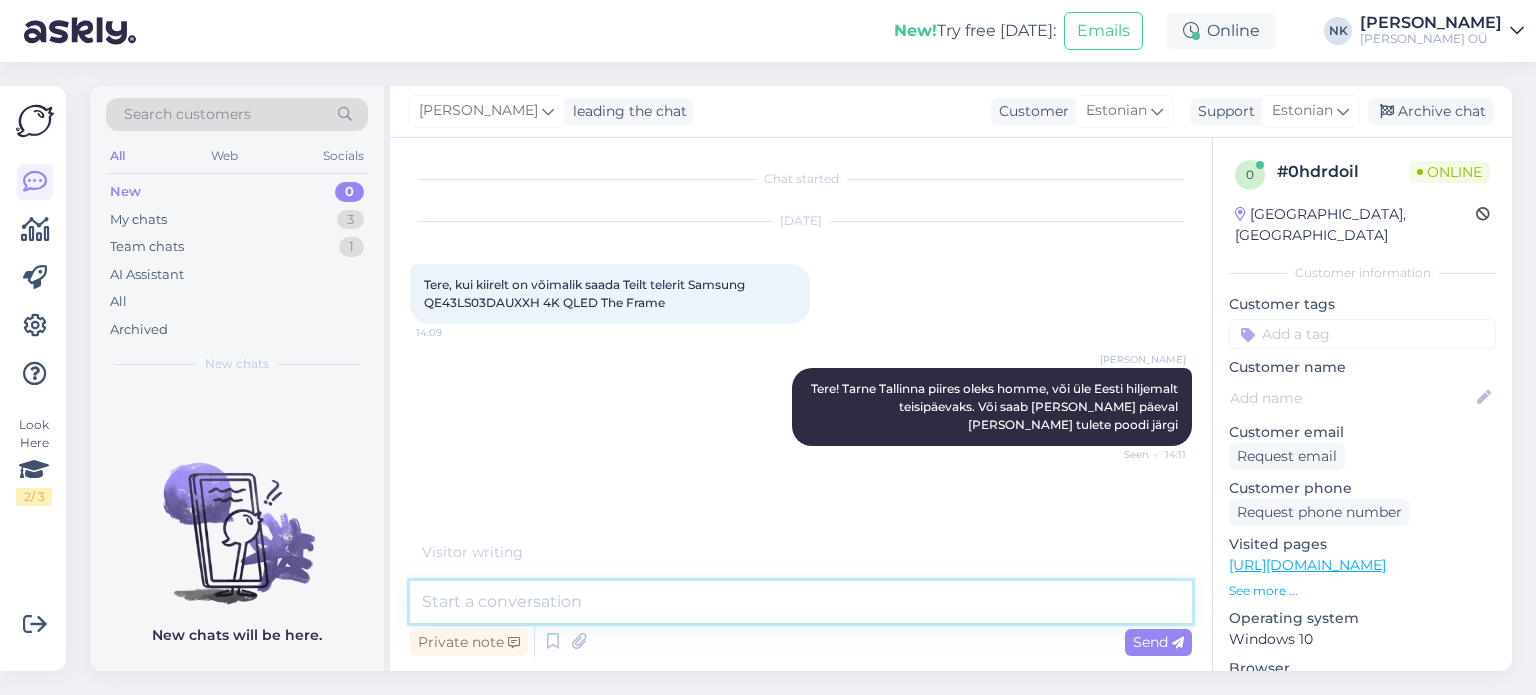 scroll, scrollTop: 0, scrollLeft: 0, axis: both 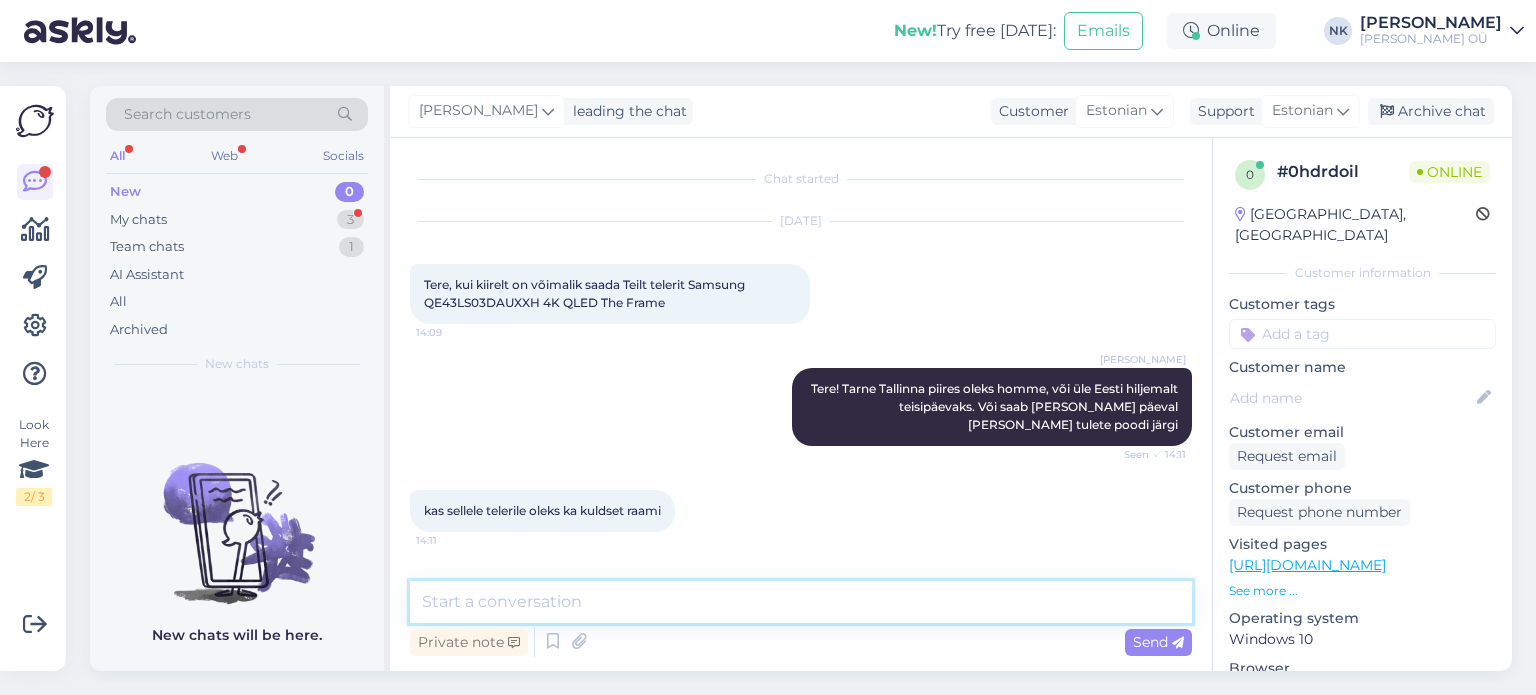 click at bounding box center [801, 602] 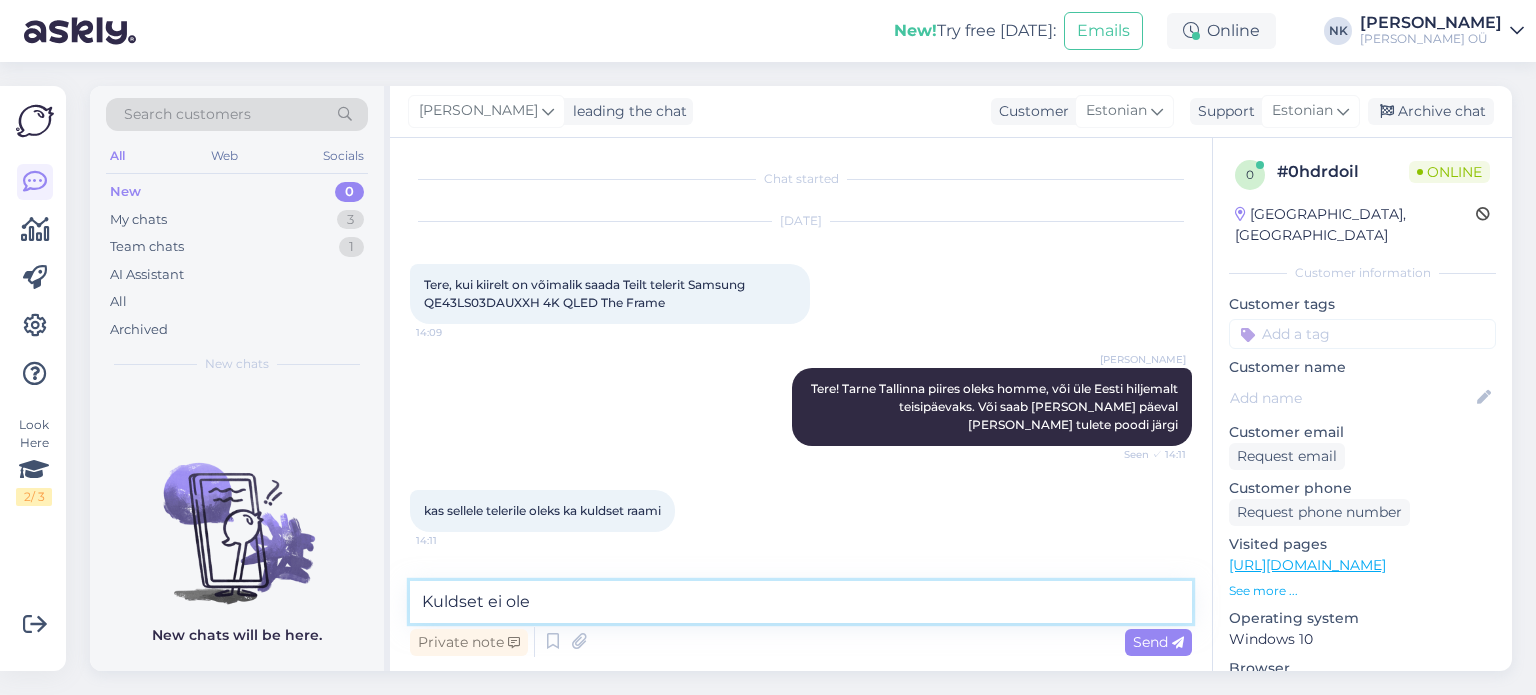 type on "Kuldset ei ole" 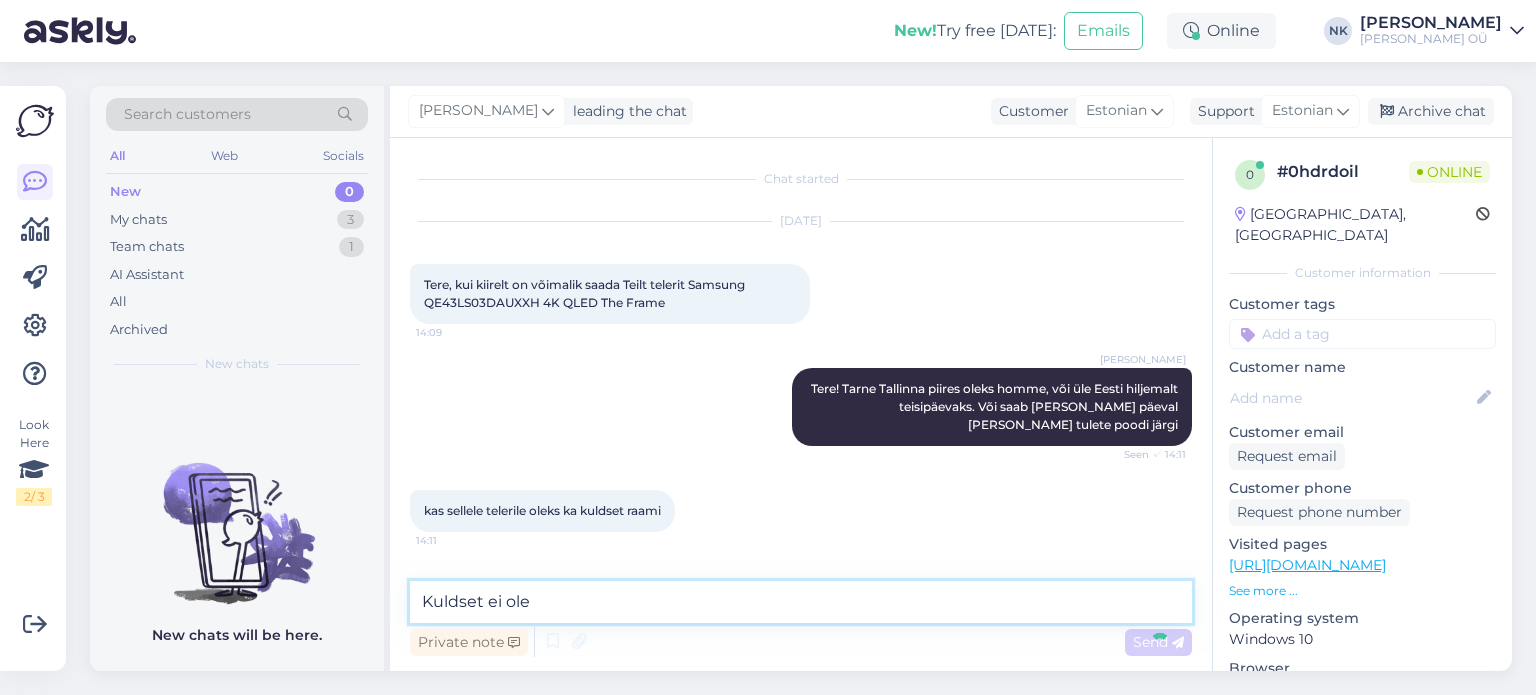 type 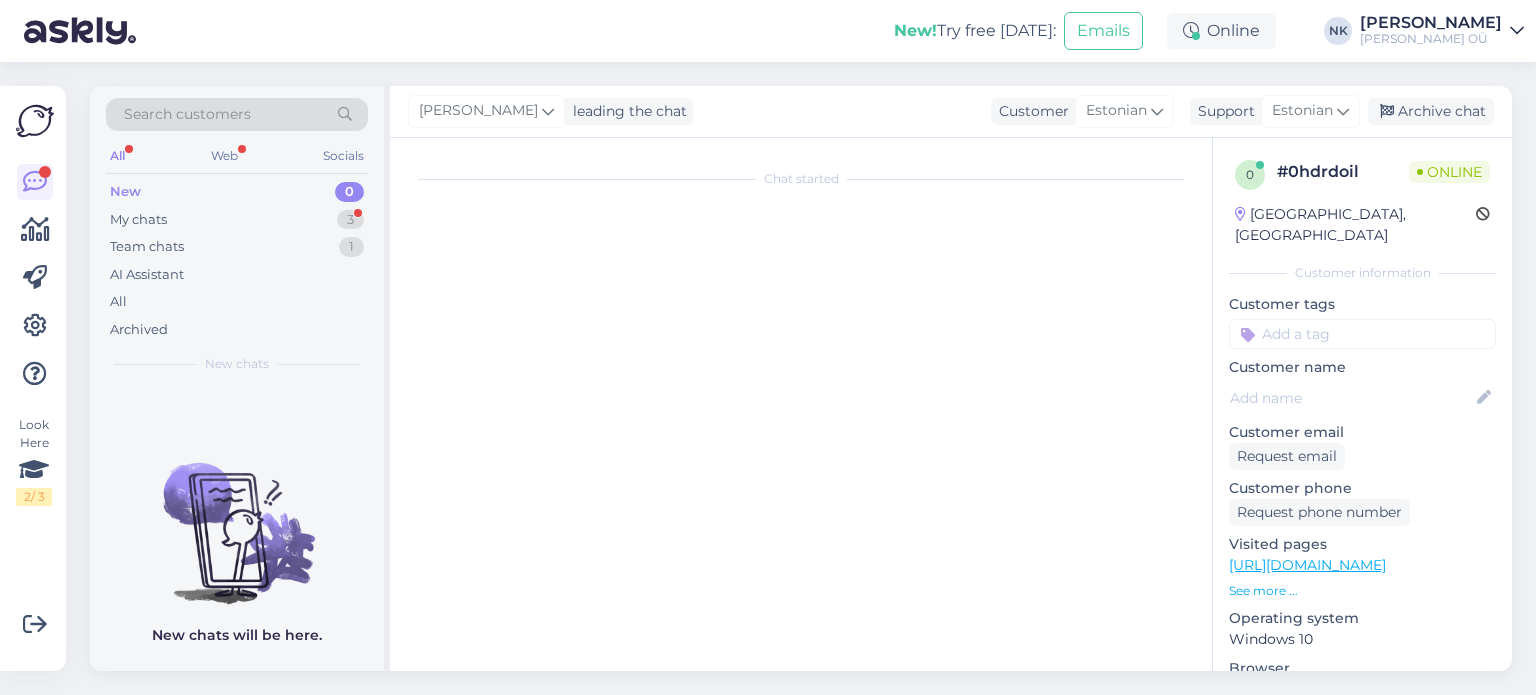 scroll, scrollTop: 0, scrollLeft: 0, axis: both 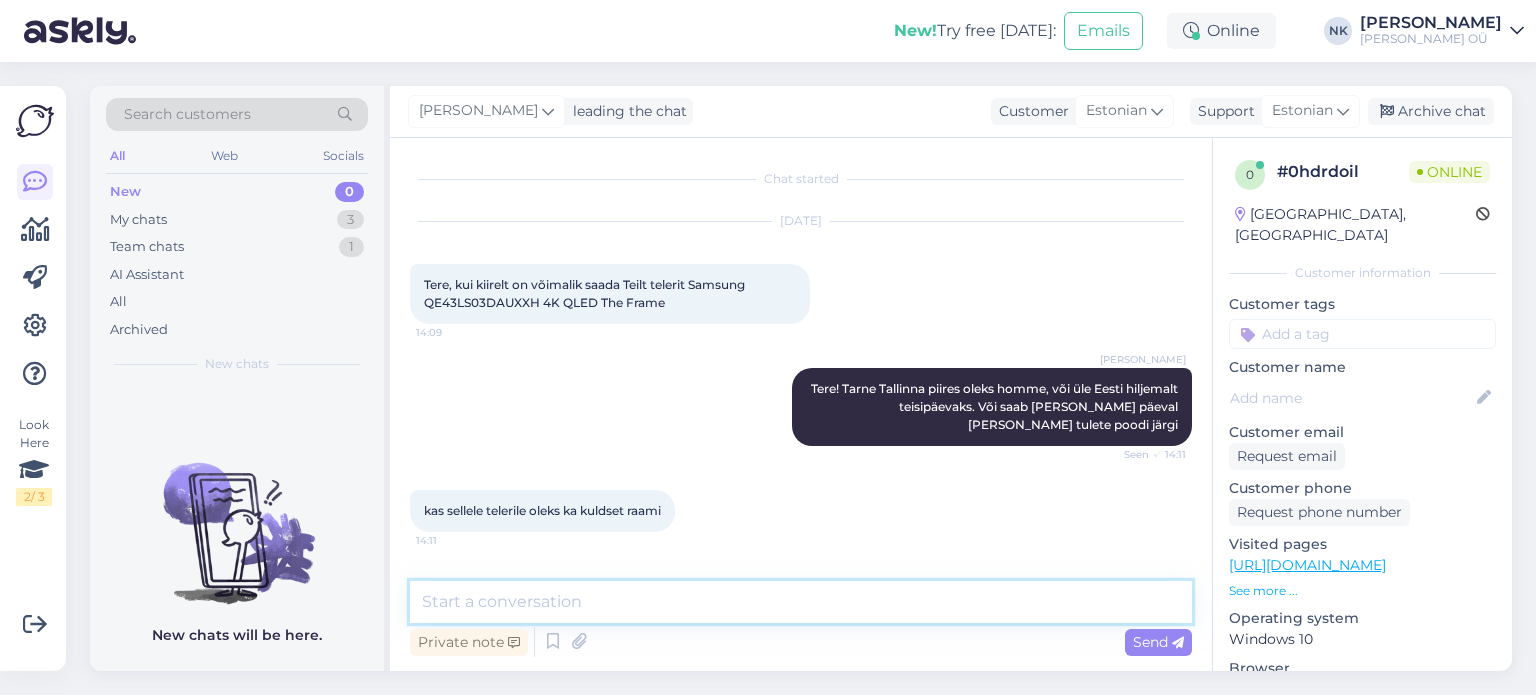 click at bounding box center [801, 602] 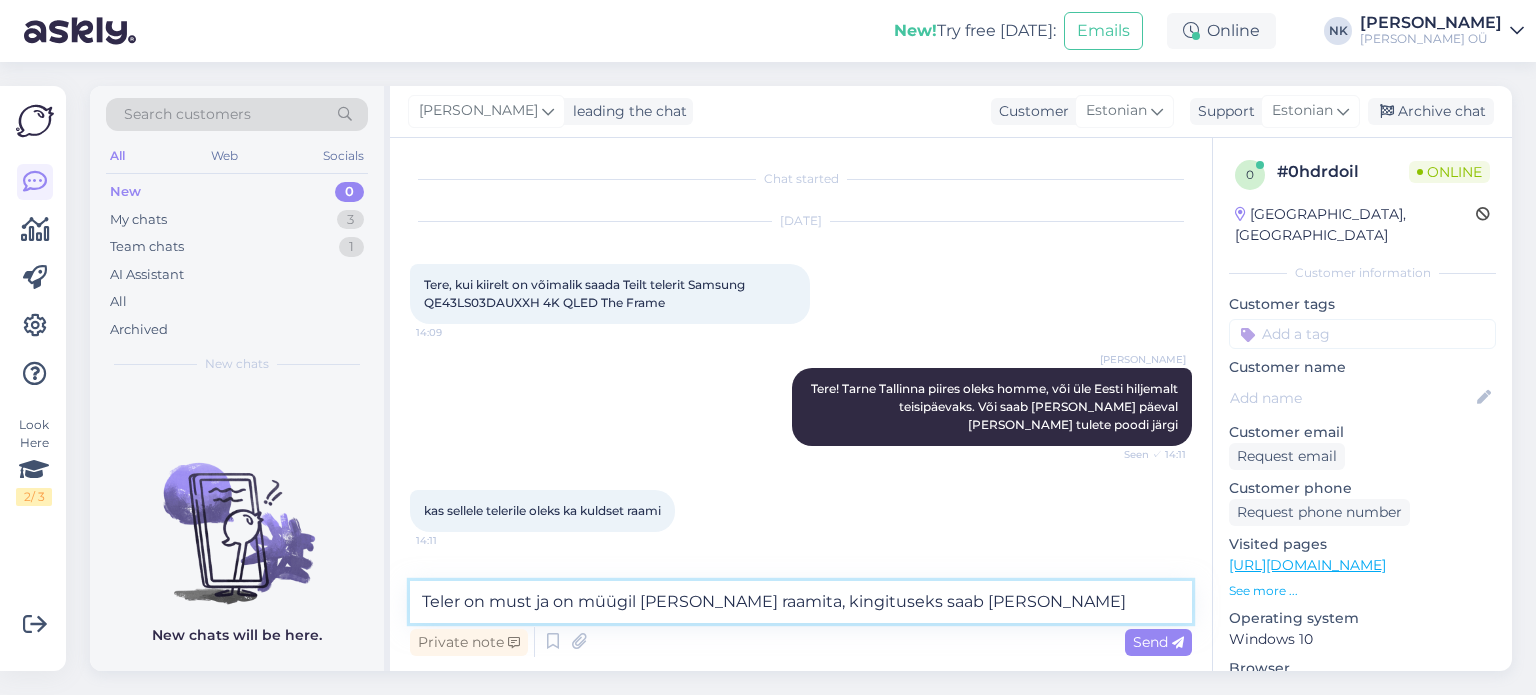 click on "Teler on must ja on müügil [PERSON_NAME] raamita, kingituseks saab [PERSON_NAME]" at bounding box center (801, 602) 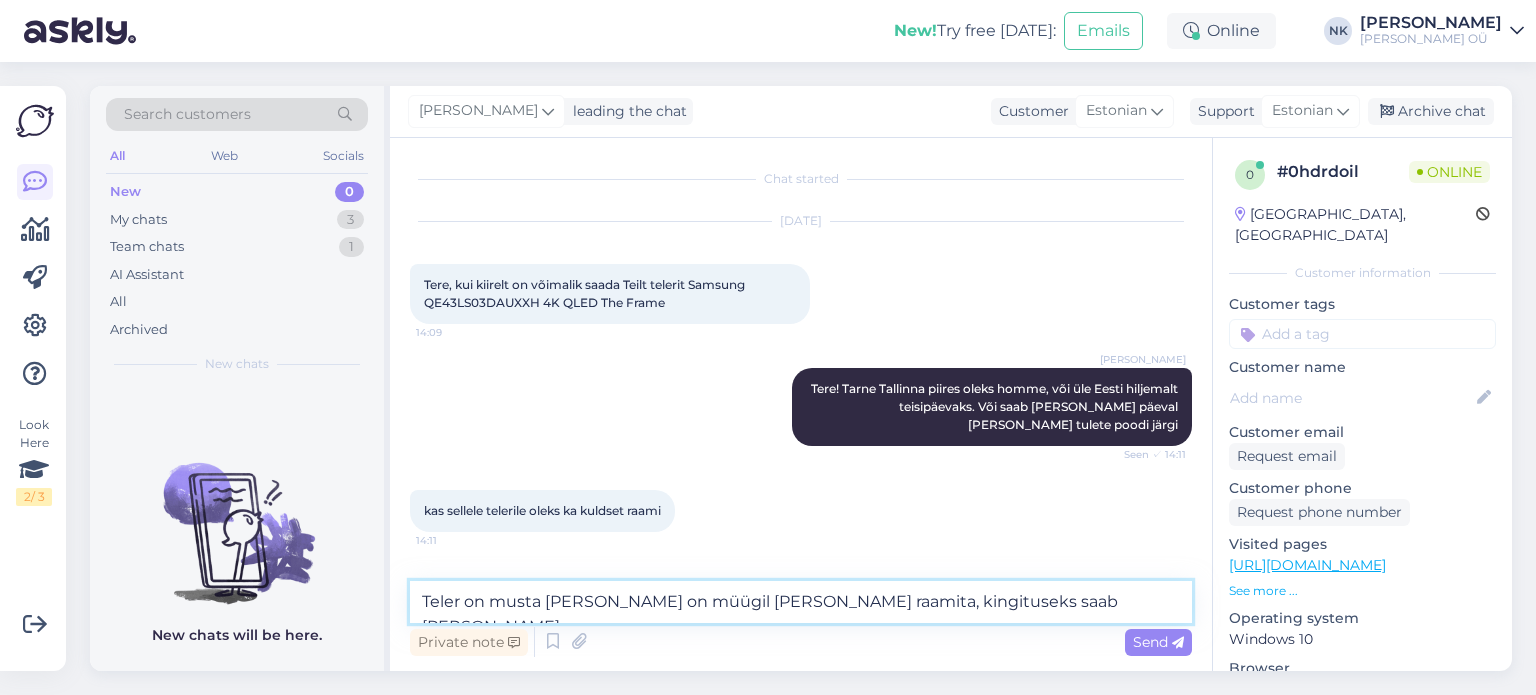 type on "Teler on musta [PERSON_NAME] on müügil [PERSON_NAME] raamita, kingituseks saab [PERSON_NAME]" 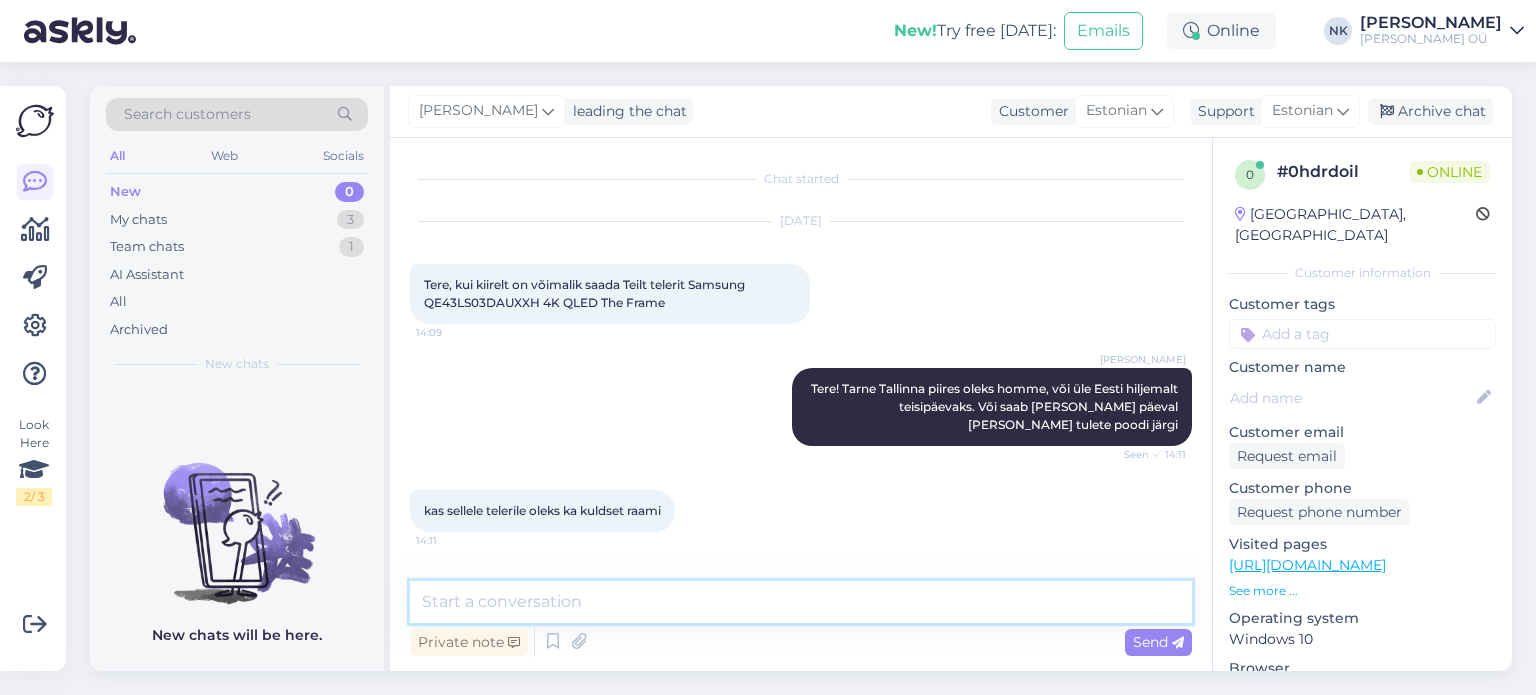 scroll, scrollTop: 284, scrollLeft: 0, axis: vertical 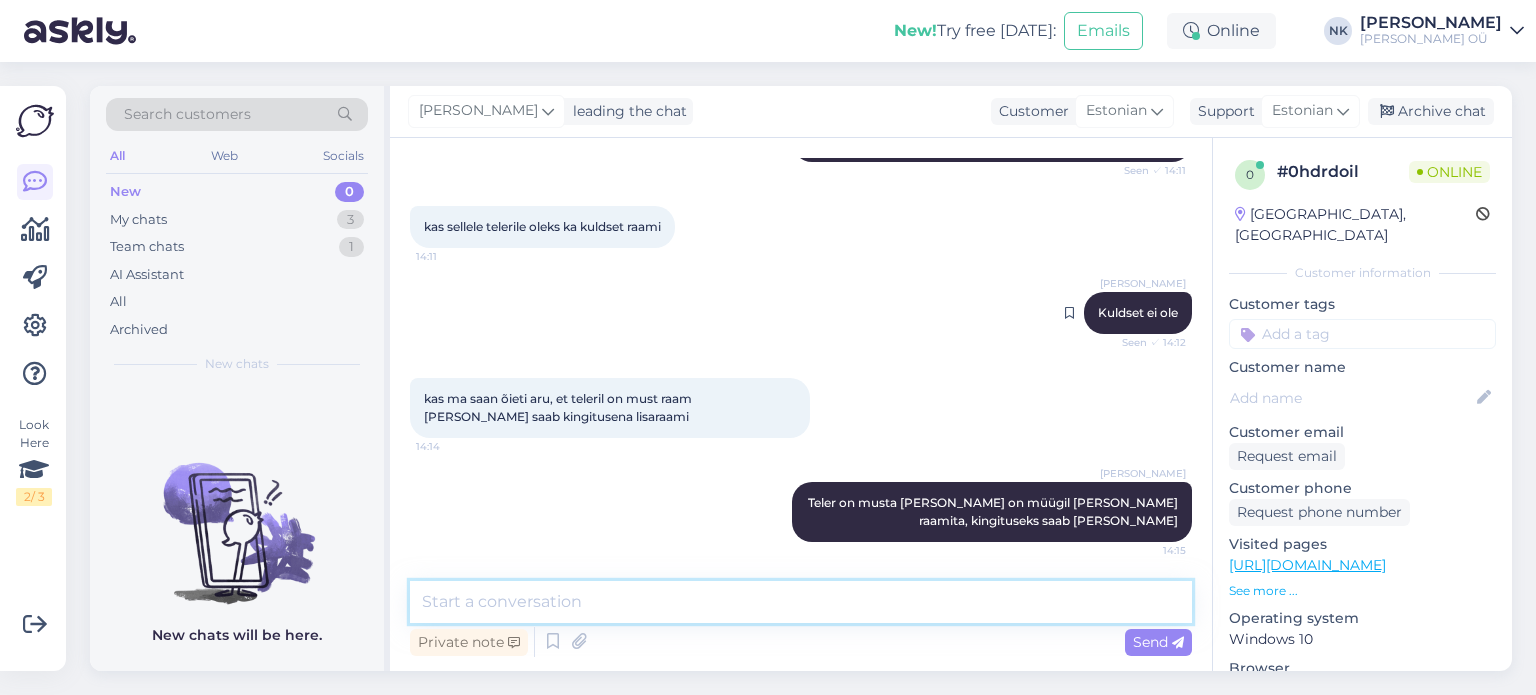 type 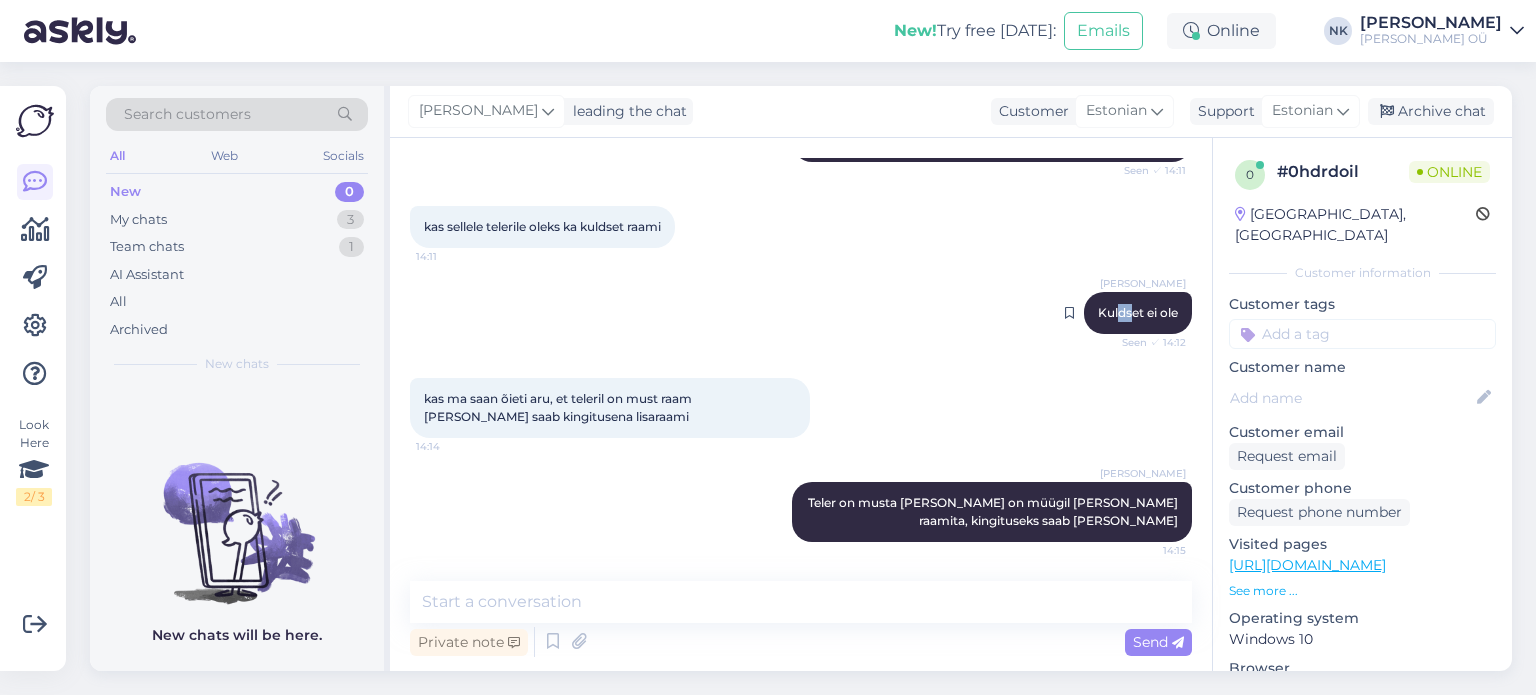 drag, startPoint x: 1123, startPoint y: 312, endPoint x: 1160, endPoint y: 332, distance: 42.059483 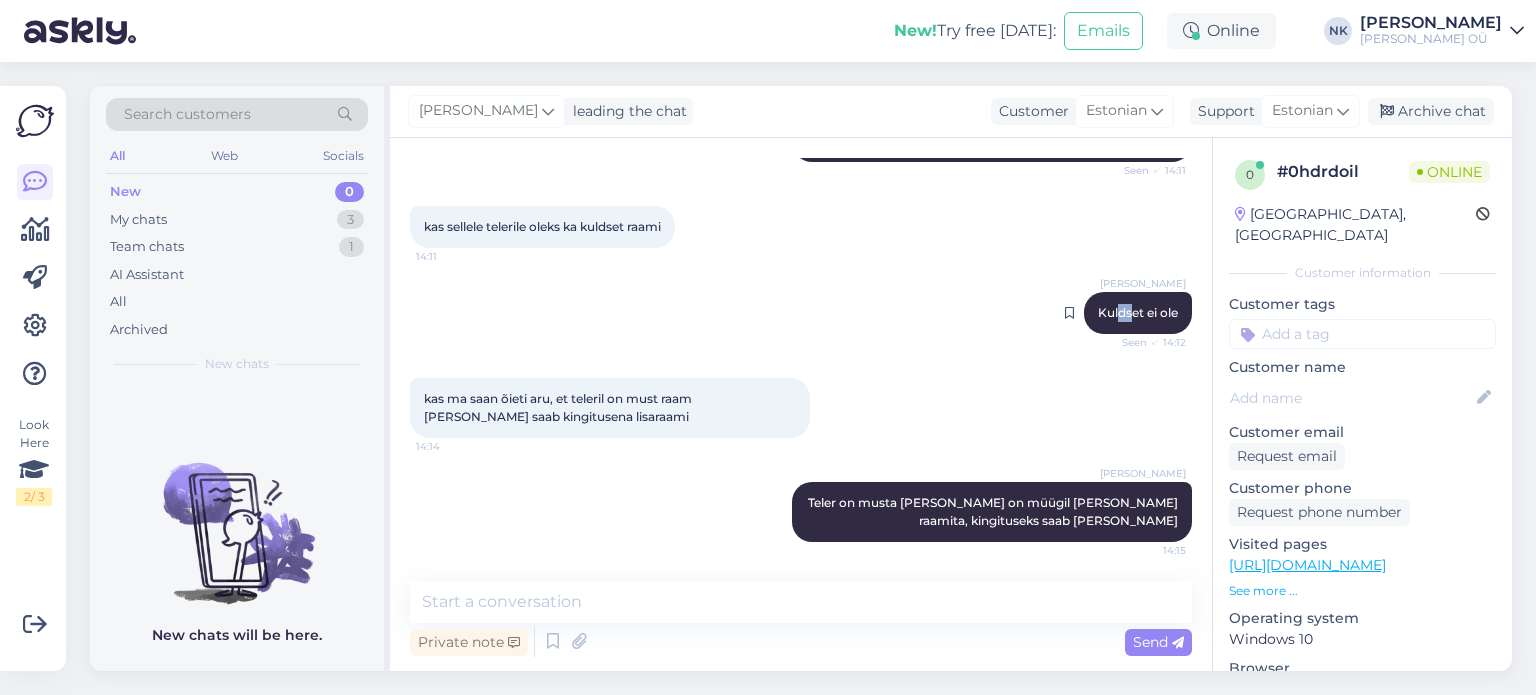 click on "Kuldset ei ole" at bounding box center (1138, 312) 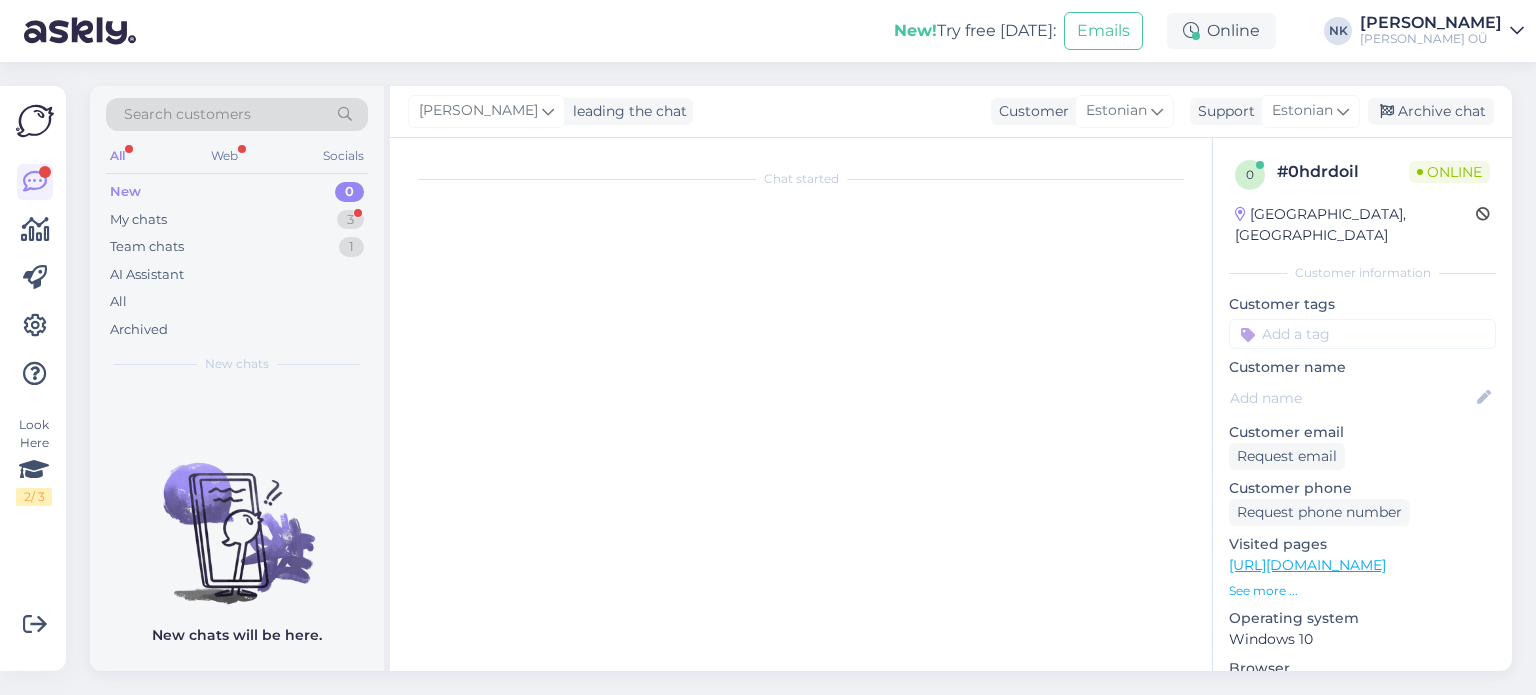scroll, scrollTop: 0, scrollLeft: 0, axis: both 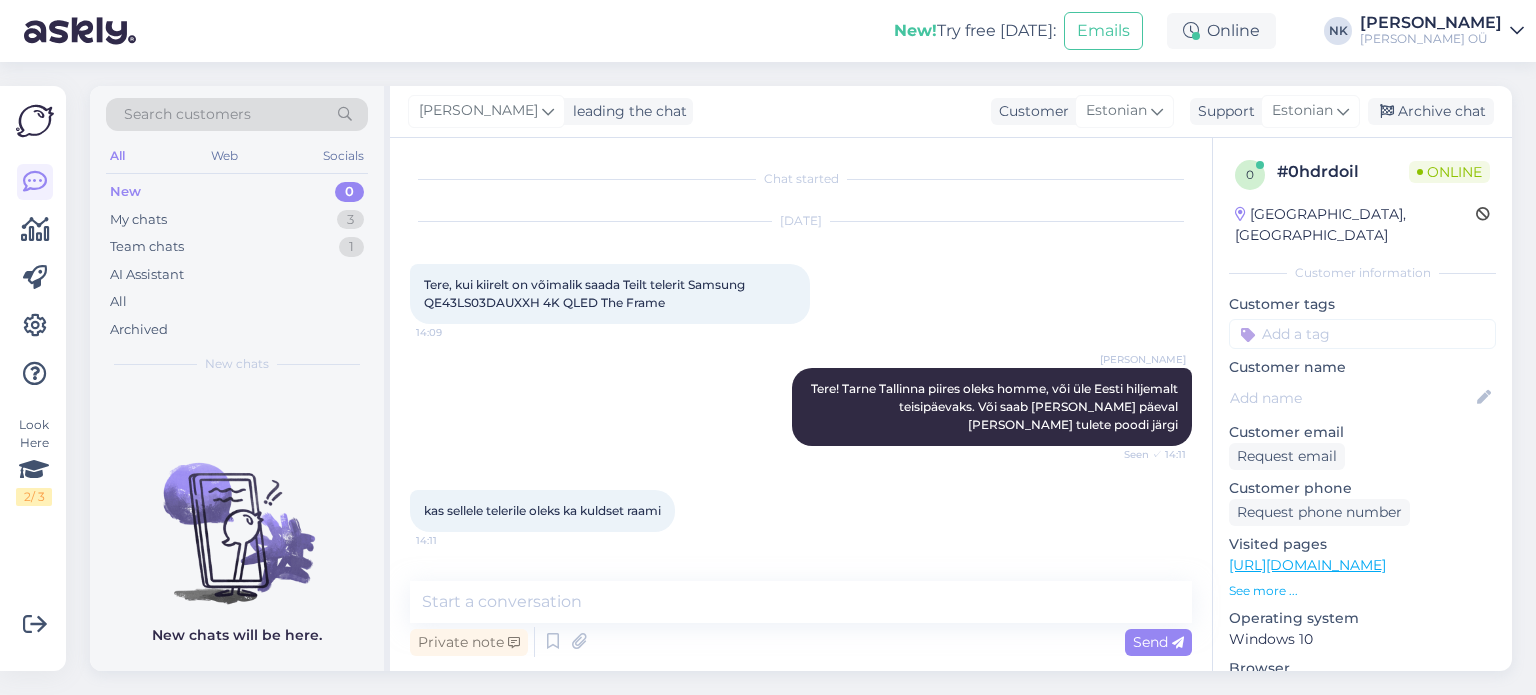 click on "Chat started [DATE] Tere, kui kiirelt on võimalik saada Teilt telerit Samsung QE43LS03DAUXXH 4K QLED The Frame 14:09  [PERSON_NAME] Tere! Tarne Tallinna piires oleks homme, või üle Eesti hiljemalt teisipäevaks. Või saab [PERSON_NAME] päeval [PERSON_NAME] tulete poodi järgi Seen ✓ 14:11  kas sellele telerile oleks ka kuldset raami 14:11  [PERSON_NAME] Kuldset ei ole Seen ✓ 14:12  kas ma saan õieti aru, et teleril on must raam [PERSON_NAME] saab kingitusena lisaraami 14:14  [PERSON_NAME] Teler on musta [PERSON_NAME] on müügil [PERSON_NAME] raamita, kingituseks saab [PERSON_NAME] Seen ✓ 14:15  Kui ma tasun kohe e-poes teleri eest [PERSON_NAME] valget raami kingituseks kas ma saaksin selle [PERSON_NAME] sikupilli keskusest 14:21  Private note Send" at bounding box center (801, 404) 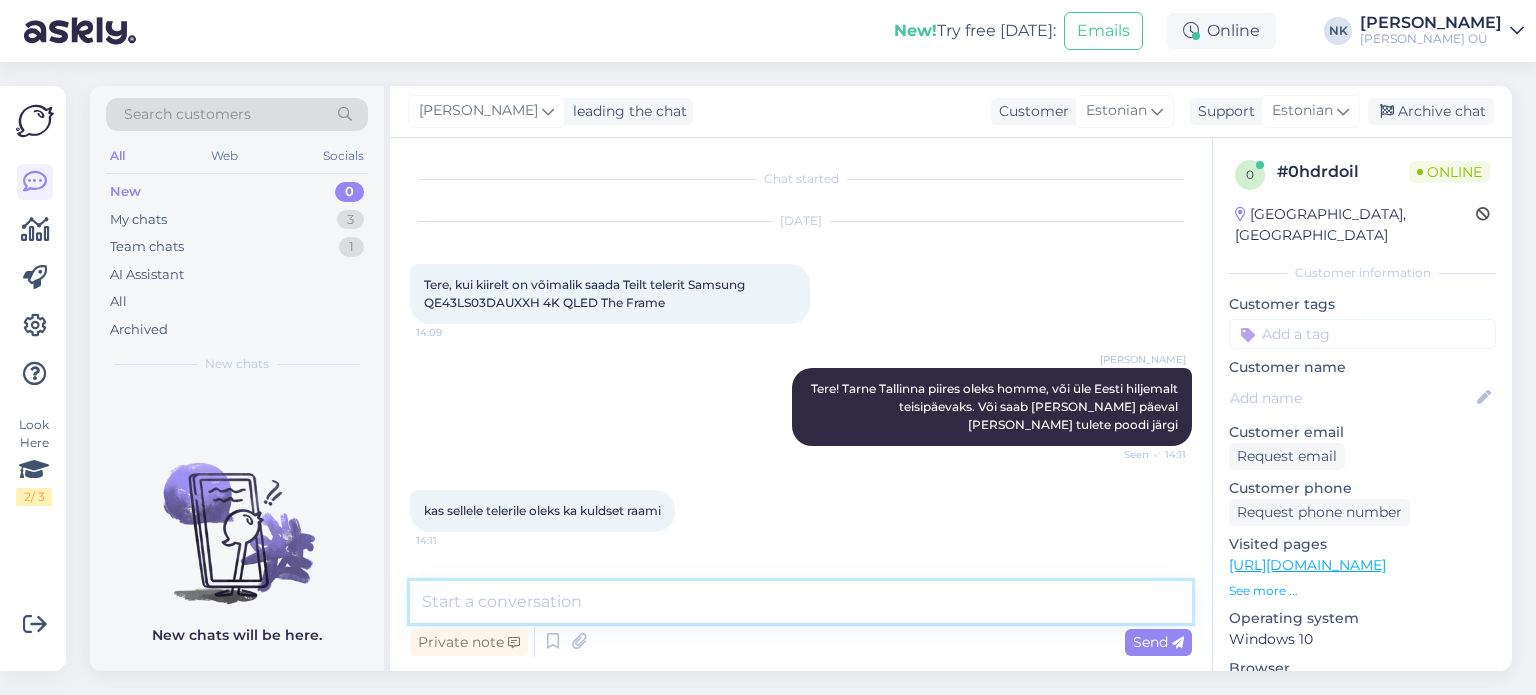 click at bounding box center [801, 602] 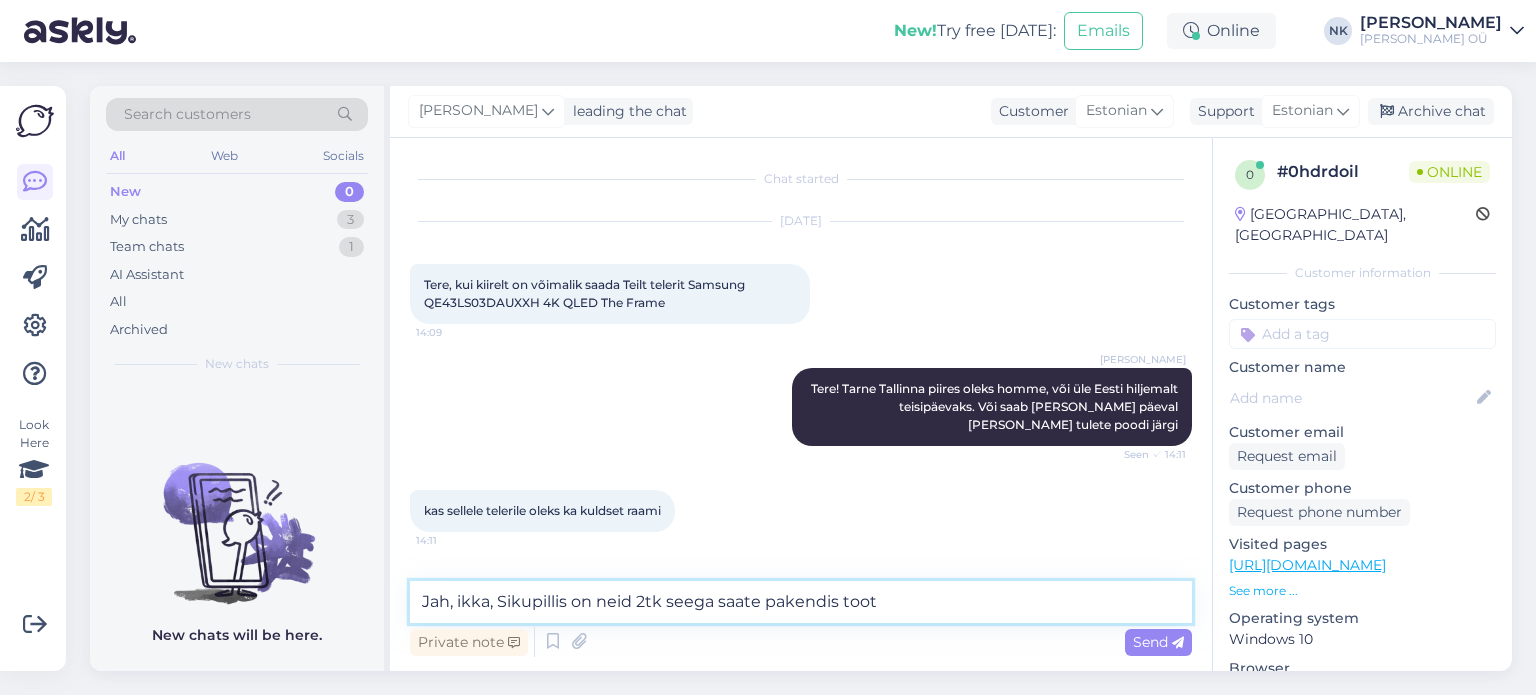 type on "Jah, ikka, [PERSON_NAME] on neid 2tk seega saate pakendis toote" 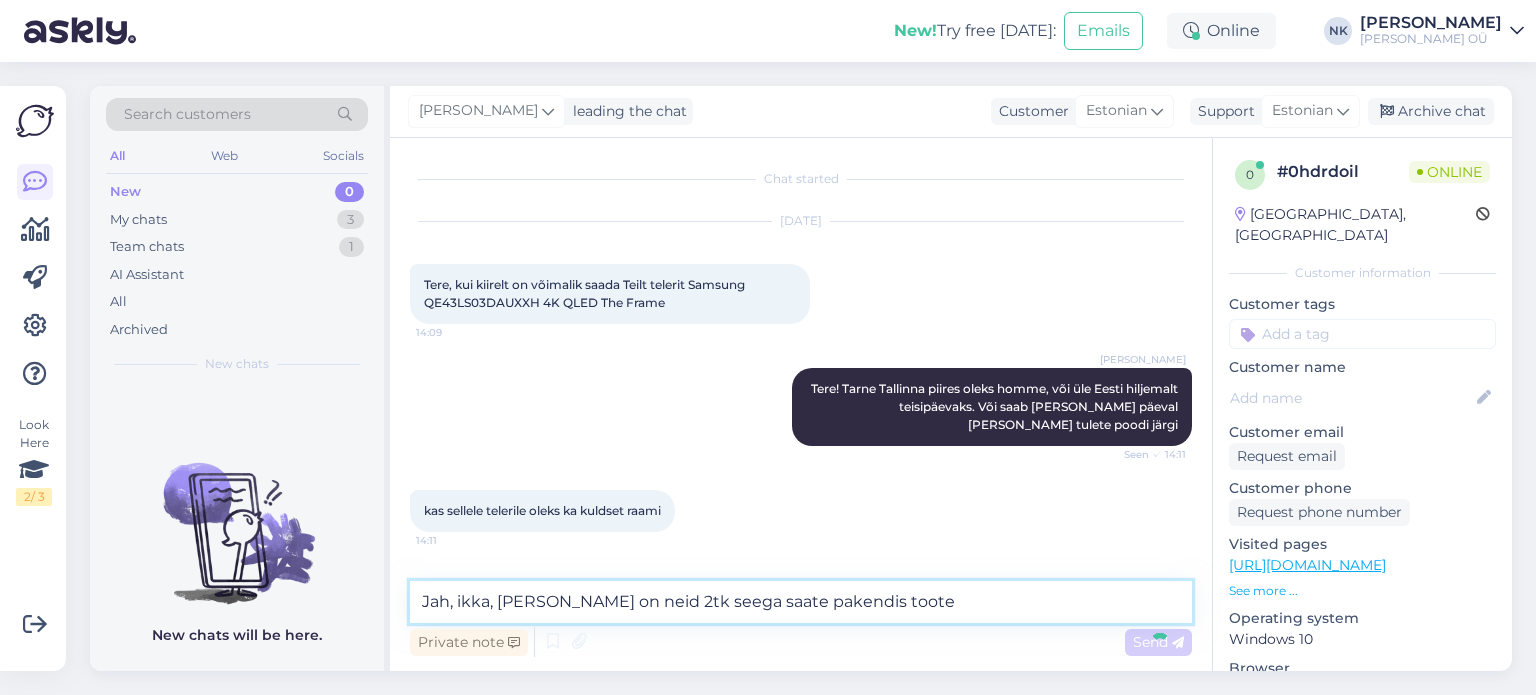 type 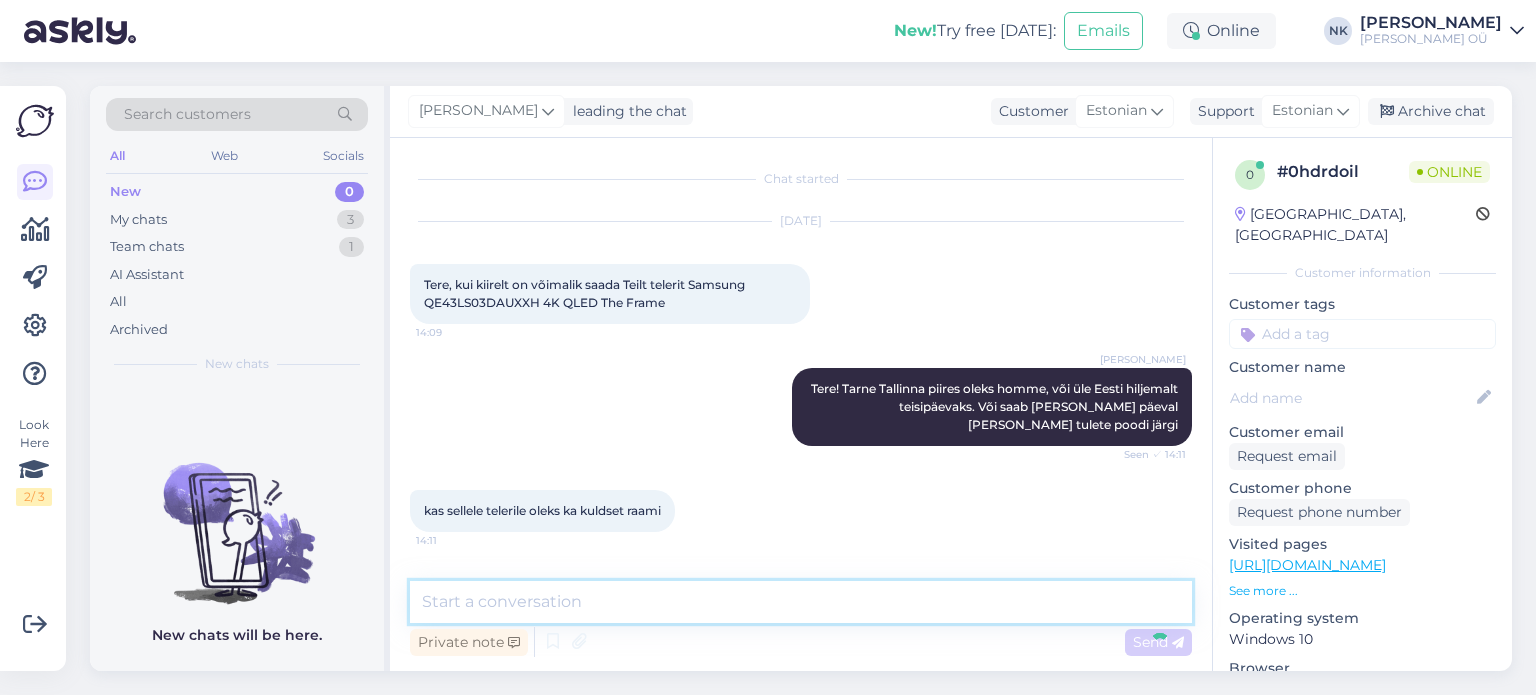 scroll, scrollTop: 492, scrollLeft: 0, axis: vertical 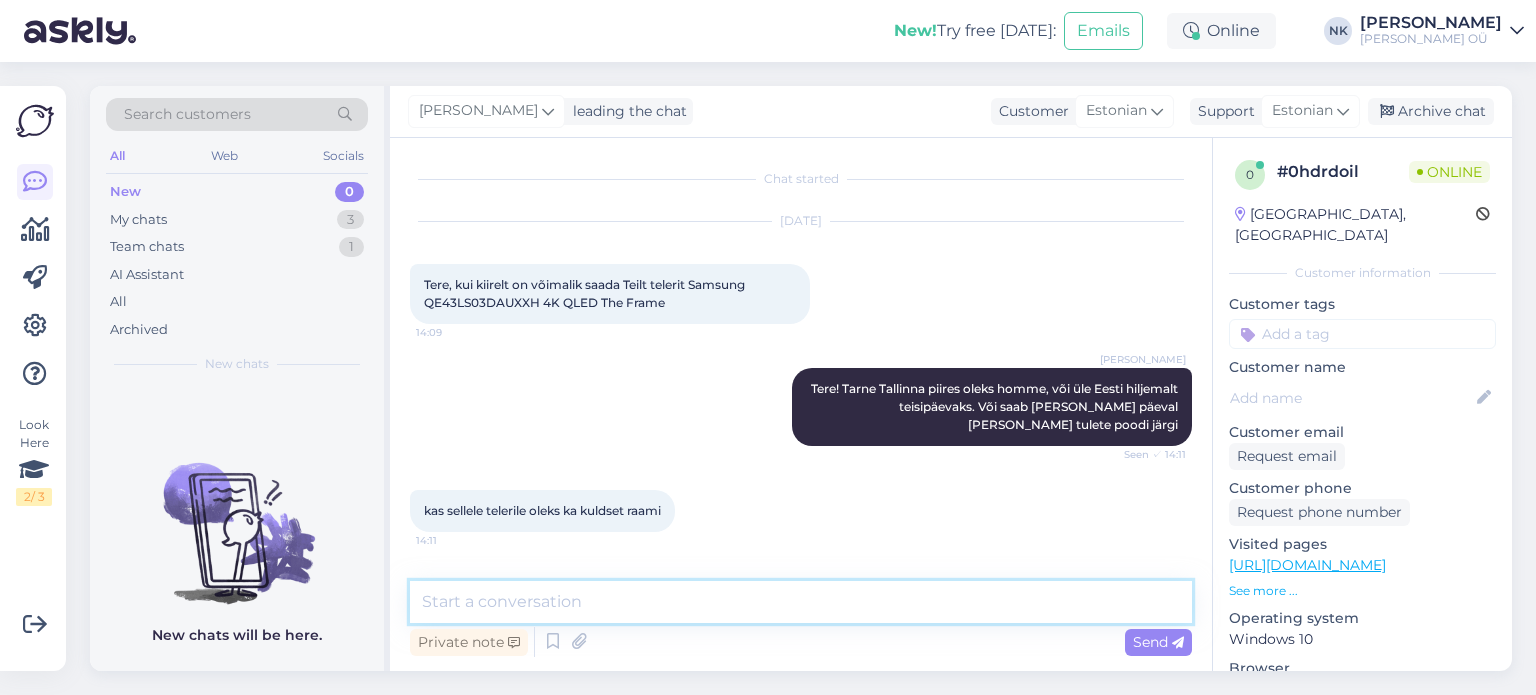 click at bounding box center [801, 602] 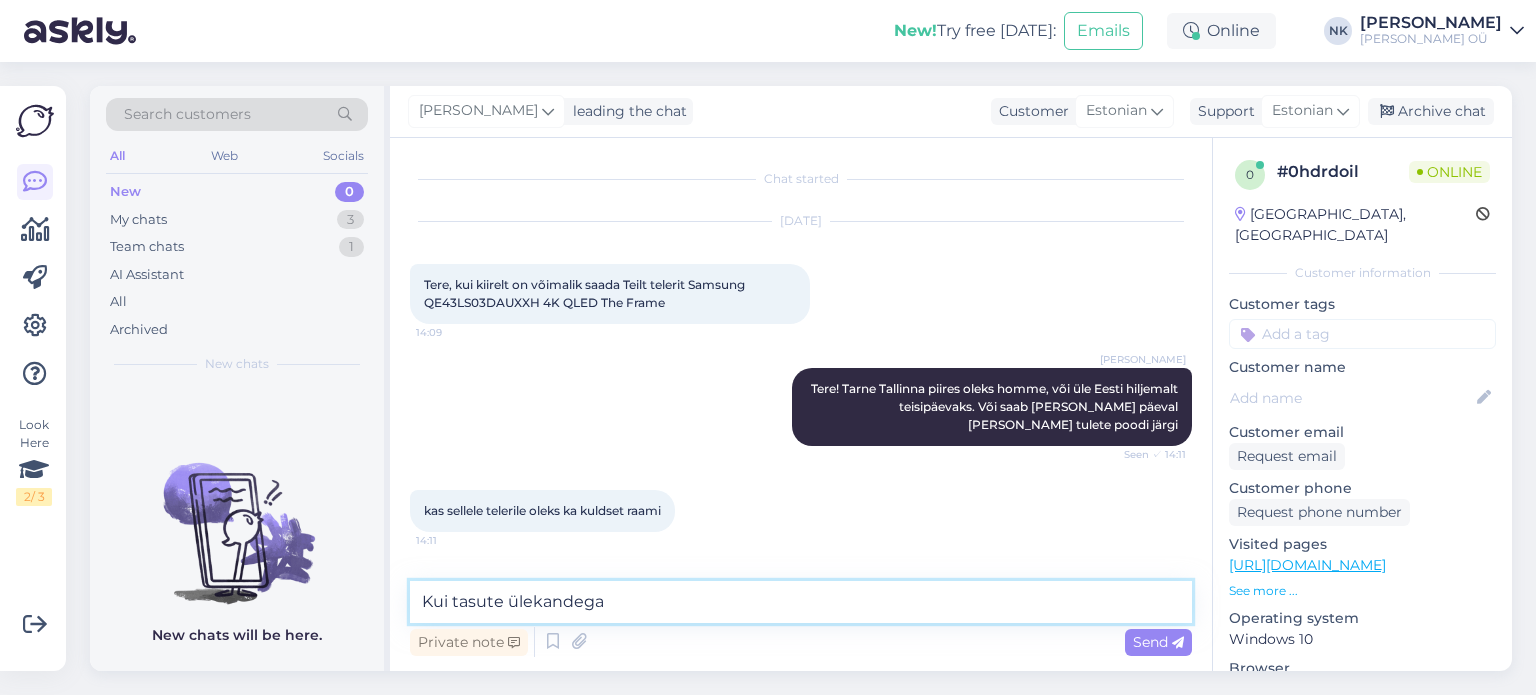 click on "Kui tasute ülekandega" at bounding box center (801, 602) 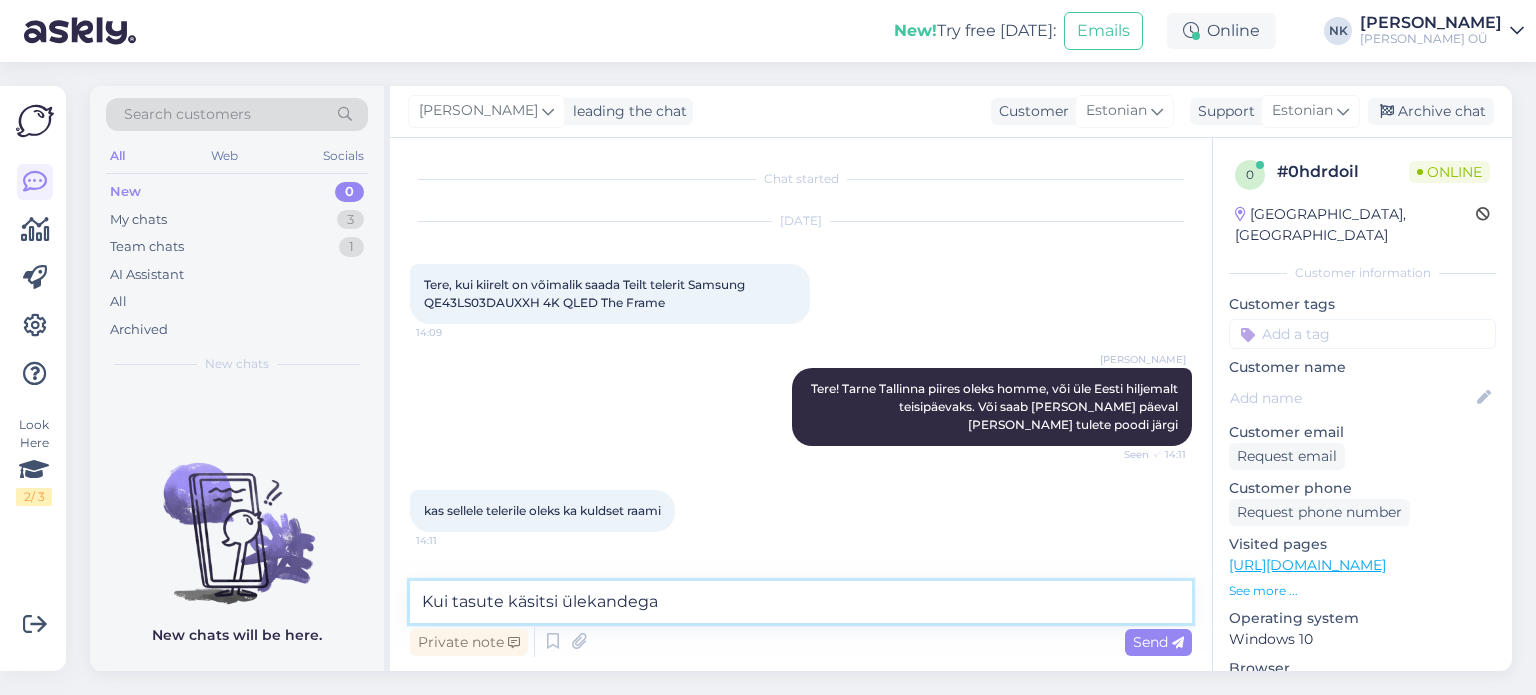 click on "Kui tasute käsitsi ülekandega" at bounding box center (801, 602) 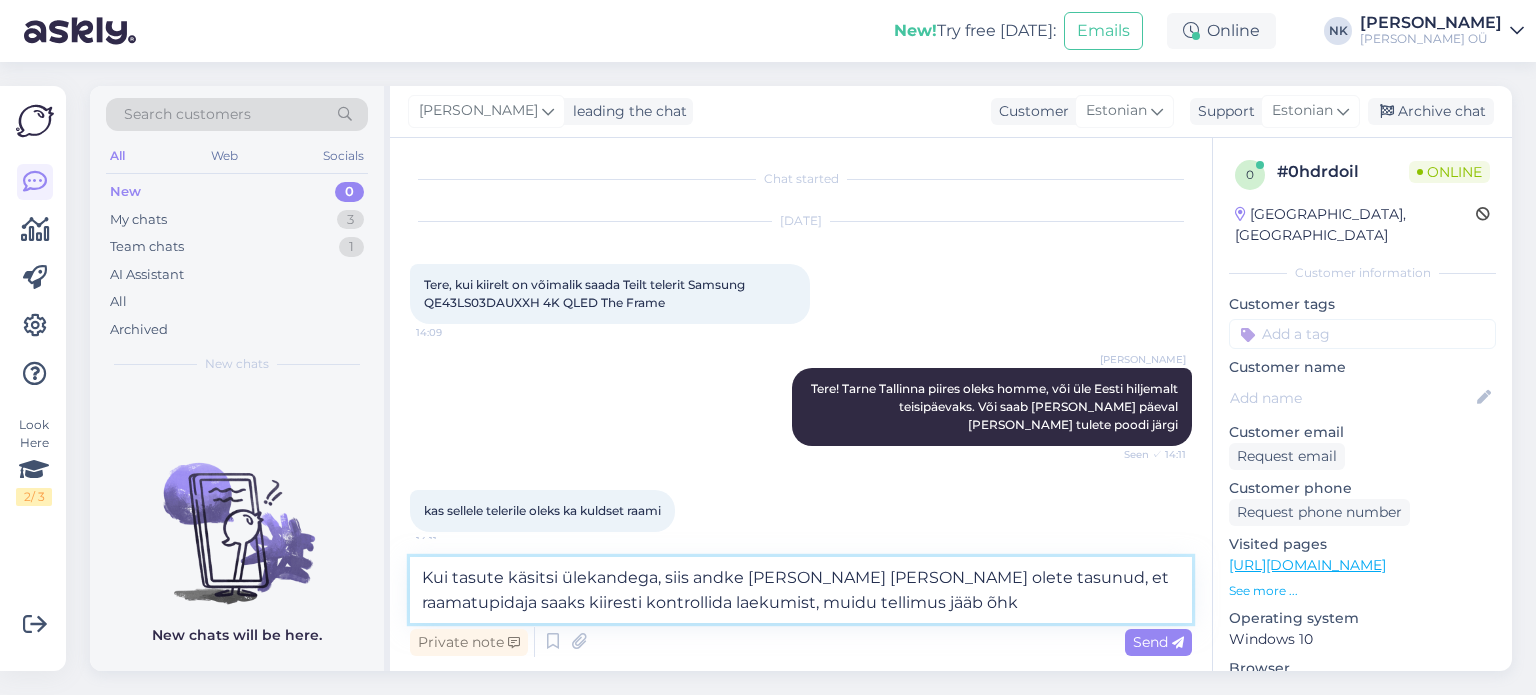 type on "Kui tasute käsitsi ülekandega, siis andke [PERSON_NAME] [PERSON_NAME] olete tasunud, et raamatupidaja saaks kiiresti kontrollida laekumist, muidu tellimus jääb õhku" 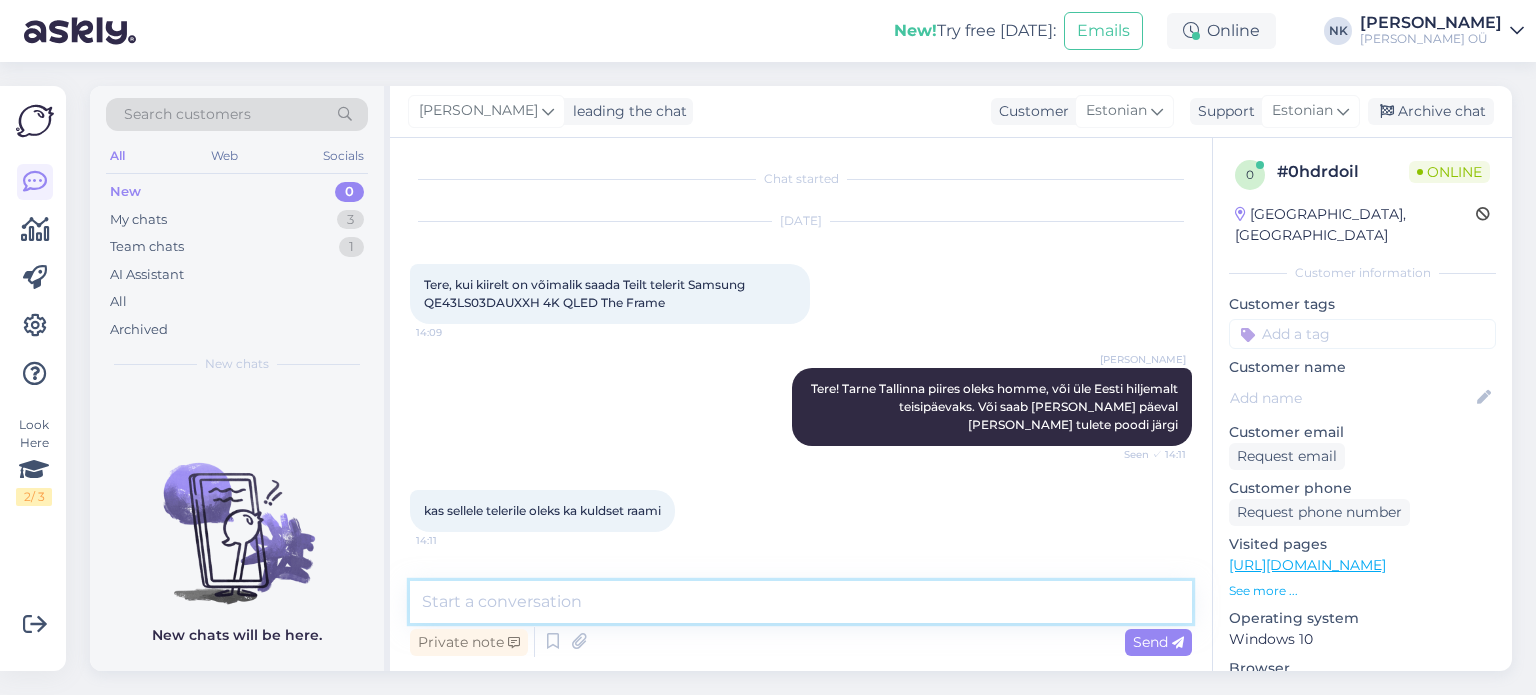 scroll, scrollTop: 700, scrollLeft: 0, axis: vertical 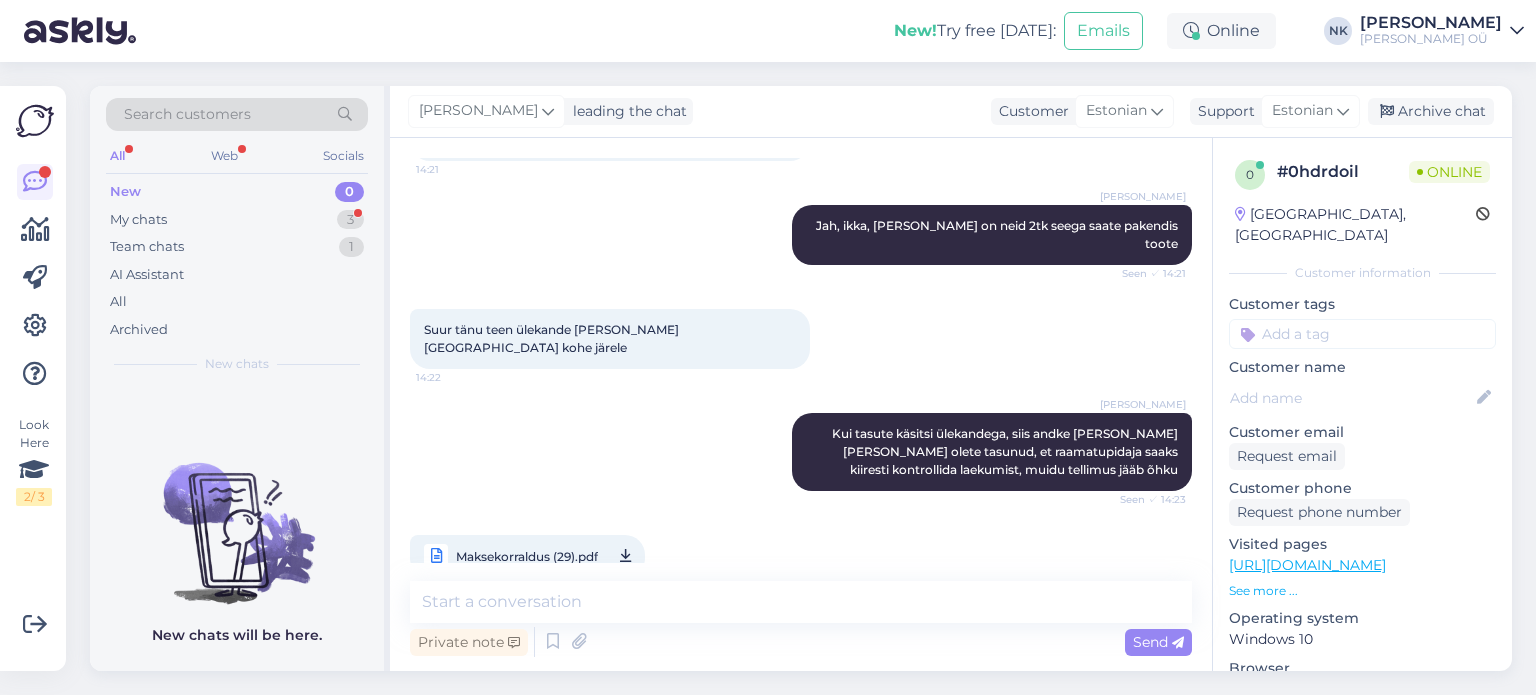 click on "Maksekorraldus (29).pdf" at bounding box center [527, 556] 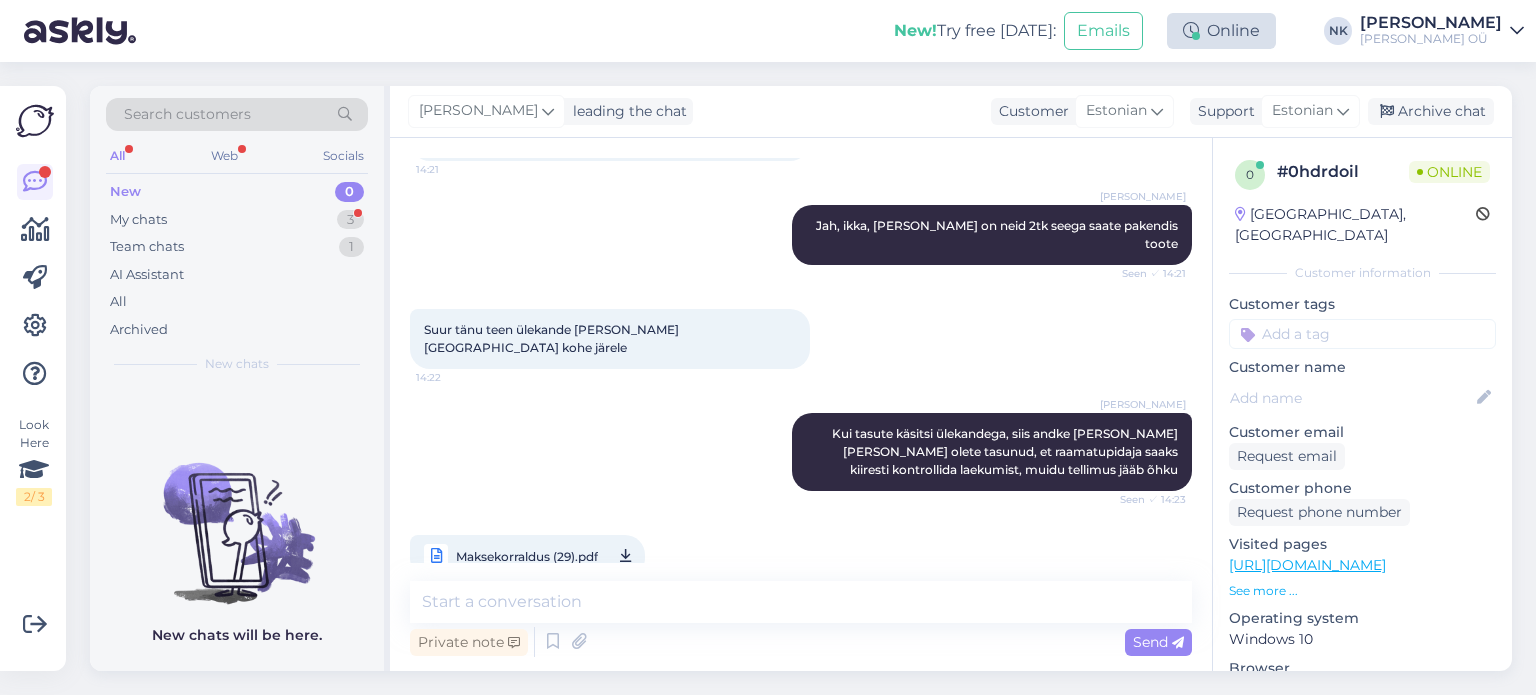 scroll, scrollTop: 891, scrollLeft: 0, axis: vertical 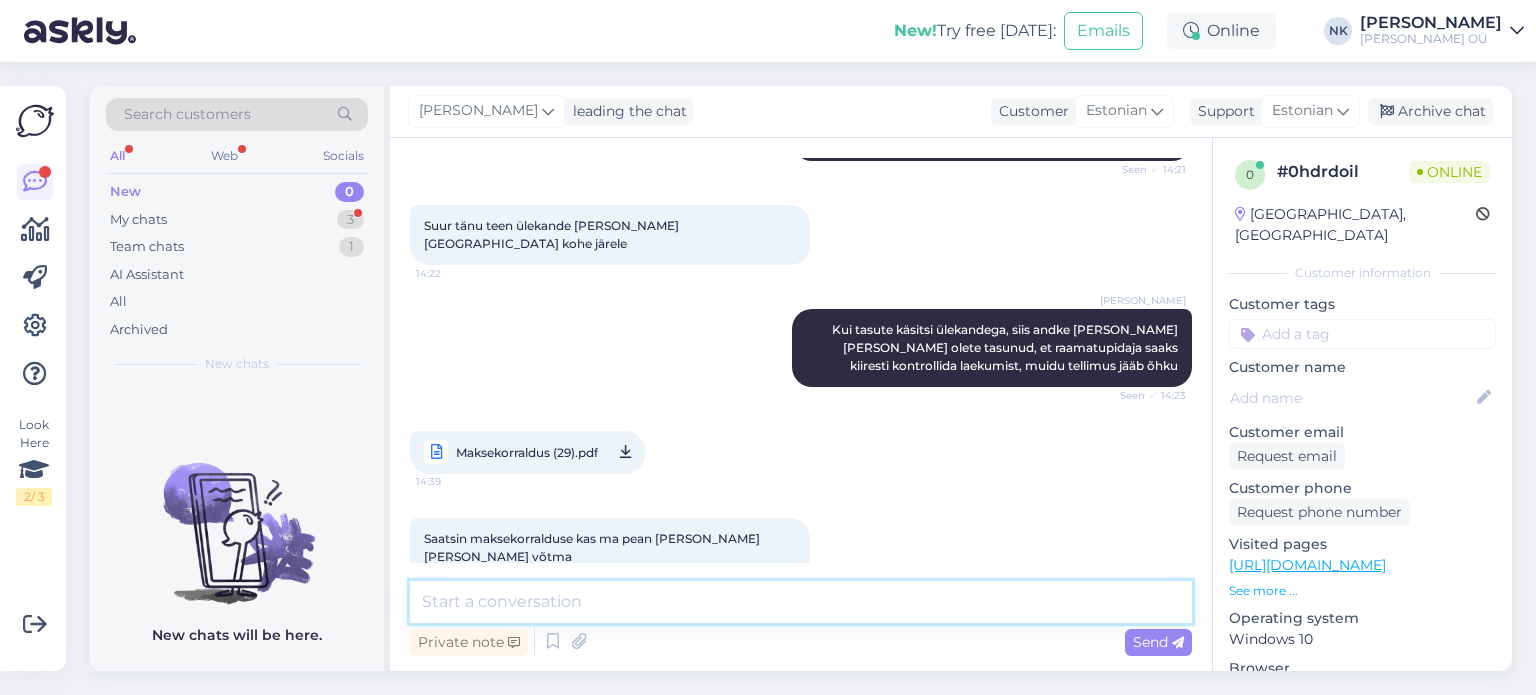 click at bounding box center [801, 602] 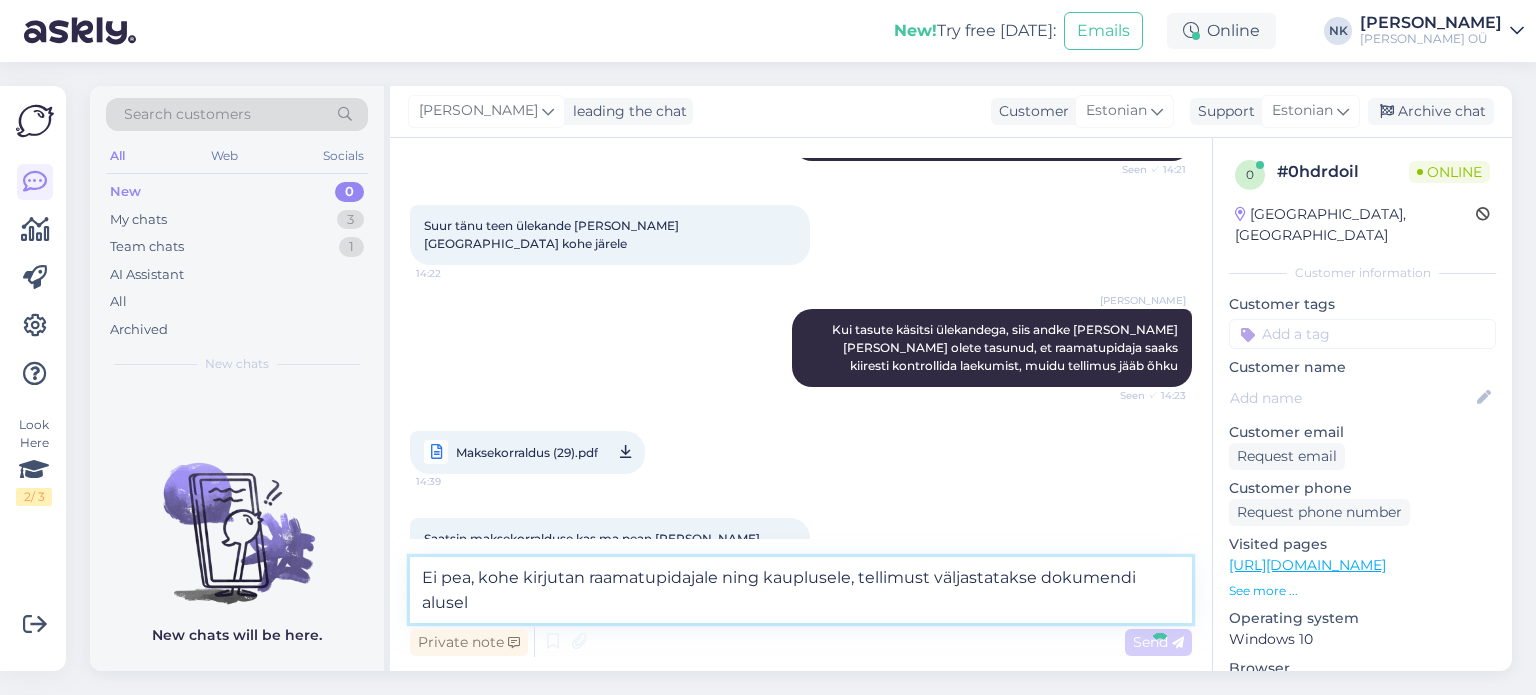 scroll, scrollTop: 1019, scrollLeft: 0, axis: vertical 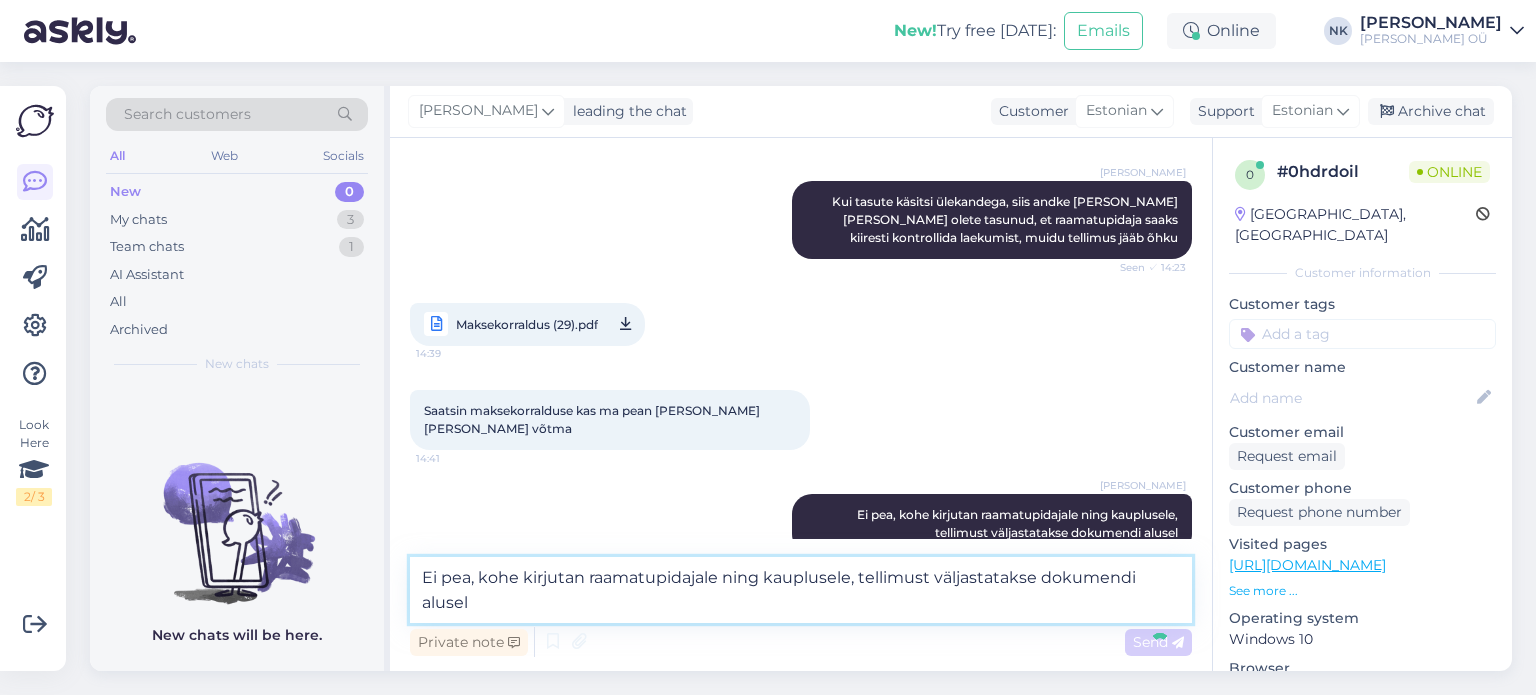 type on "Ei pea, kohe kirjutan raamatupidajale ning kauplusele, tellimust väljastatakse dokumendi alusel" 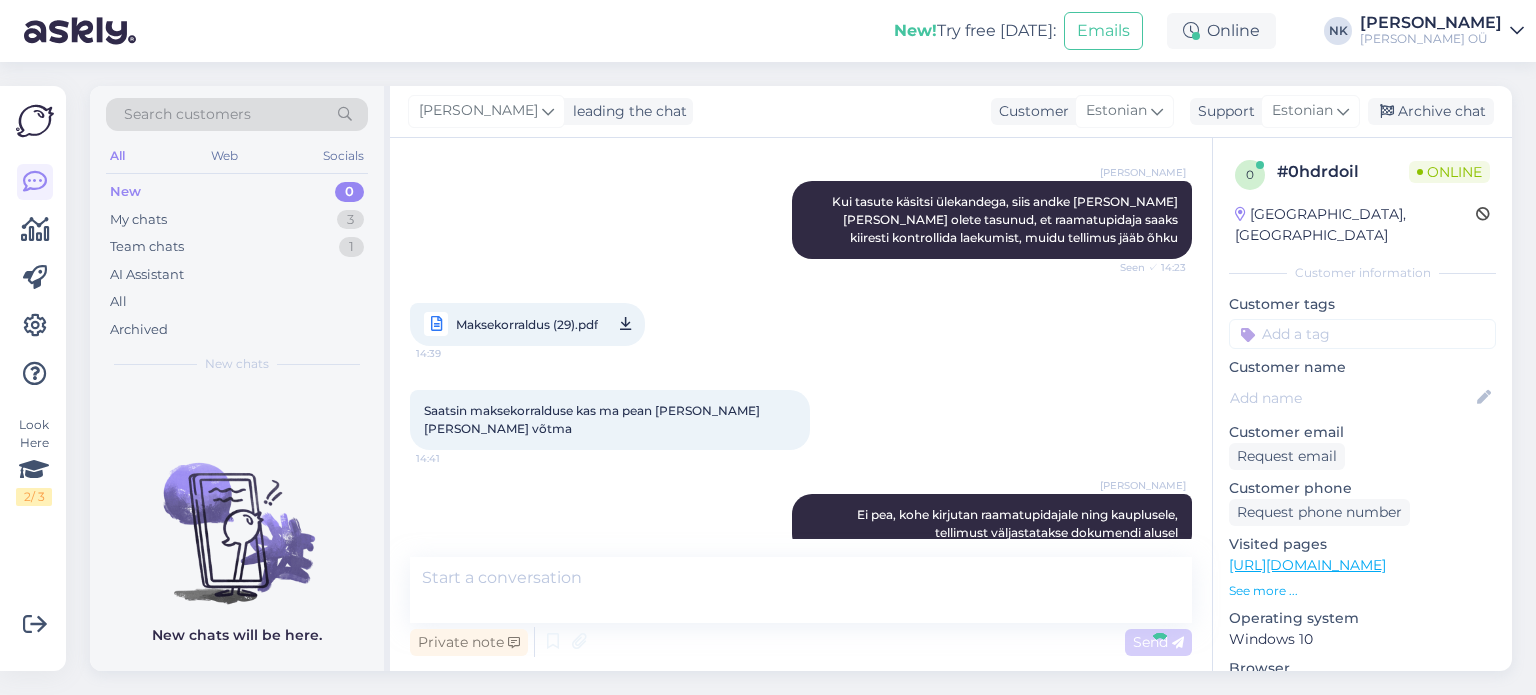 scroll, scrollTop: 995, scrollLeft: 0, axis: vertical 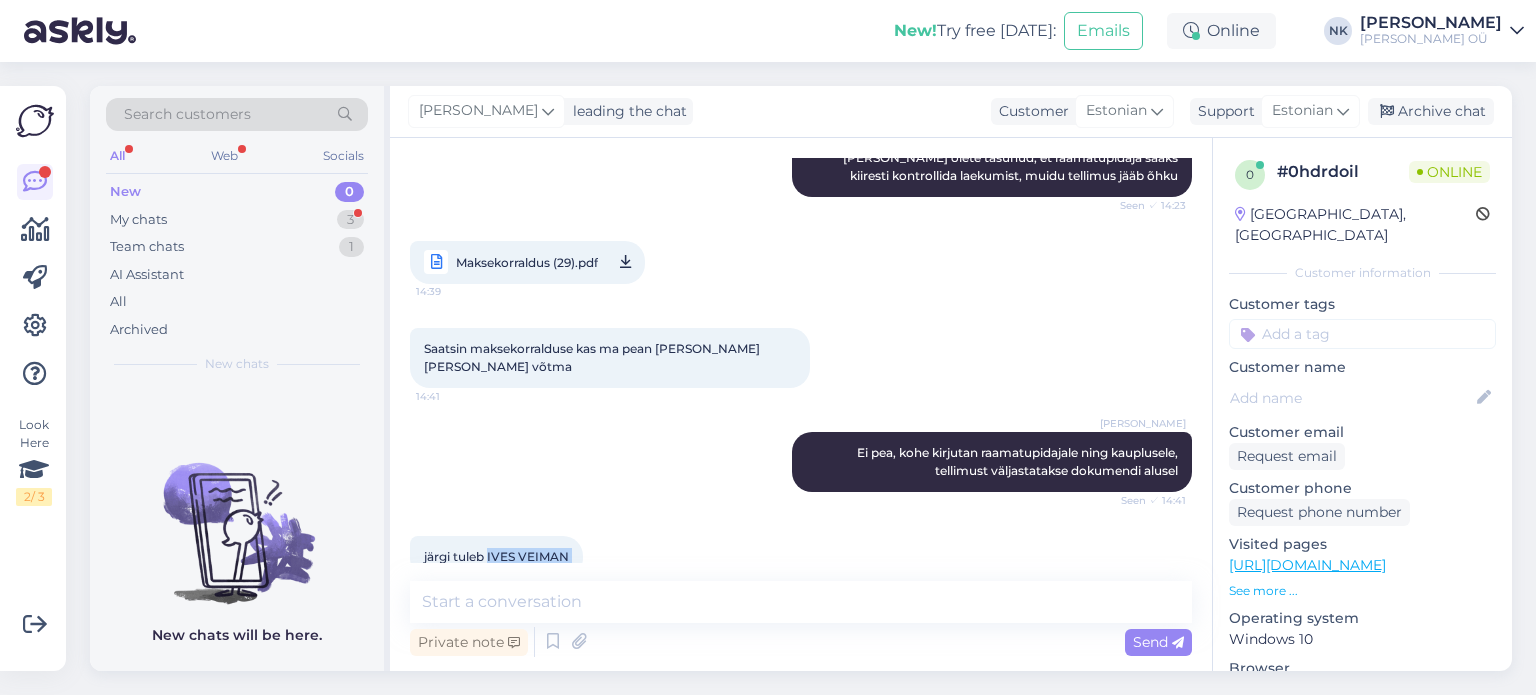 drag, startPoint x: 488, startPoint y: 514, endPoint x: 589, endPoint y: 515, distance: 101.00495 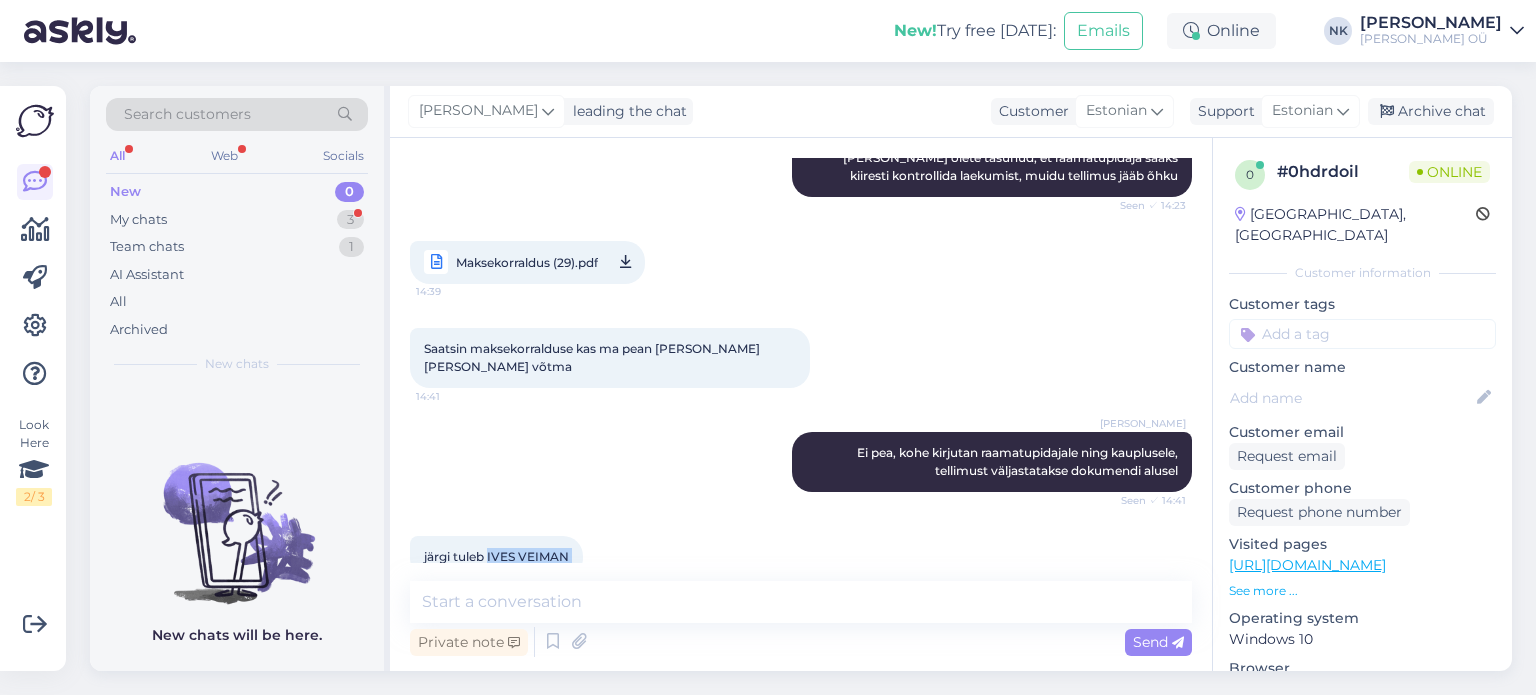 copy on "IVES VEIMAN 14:41" 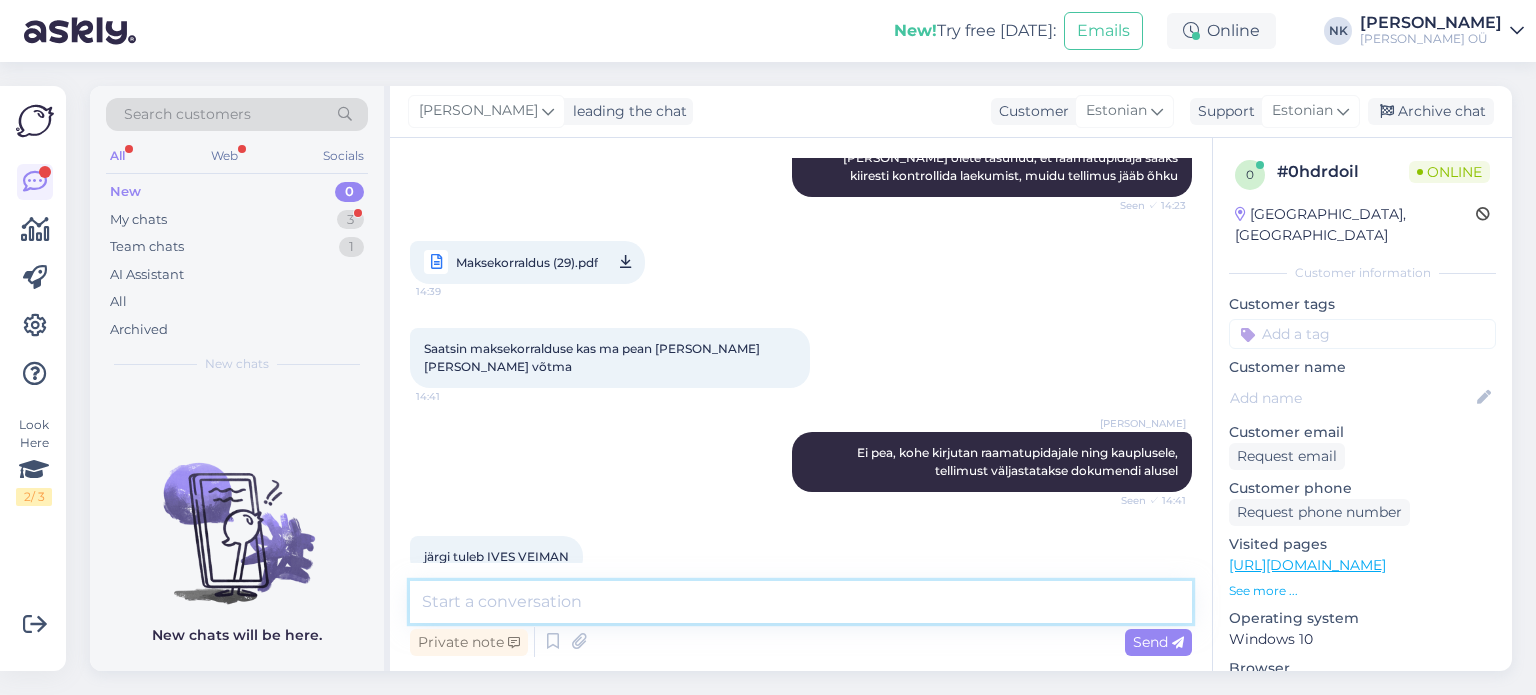 click at bounding box center [801, 602] 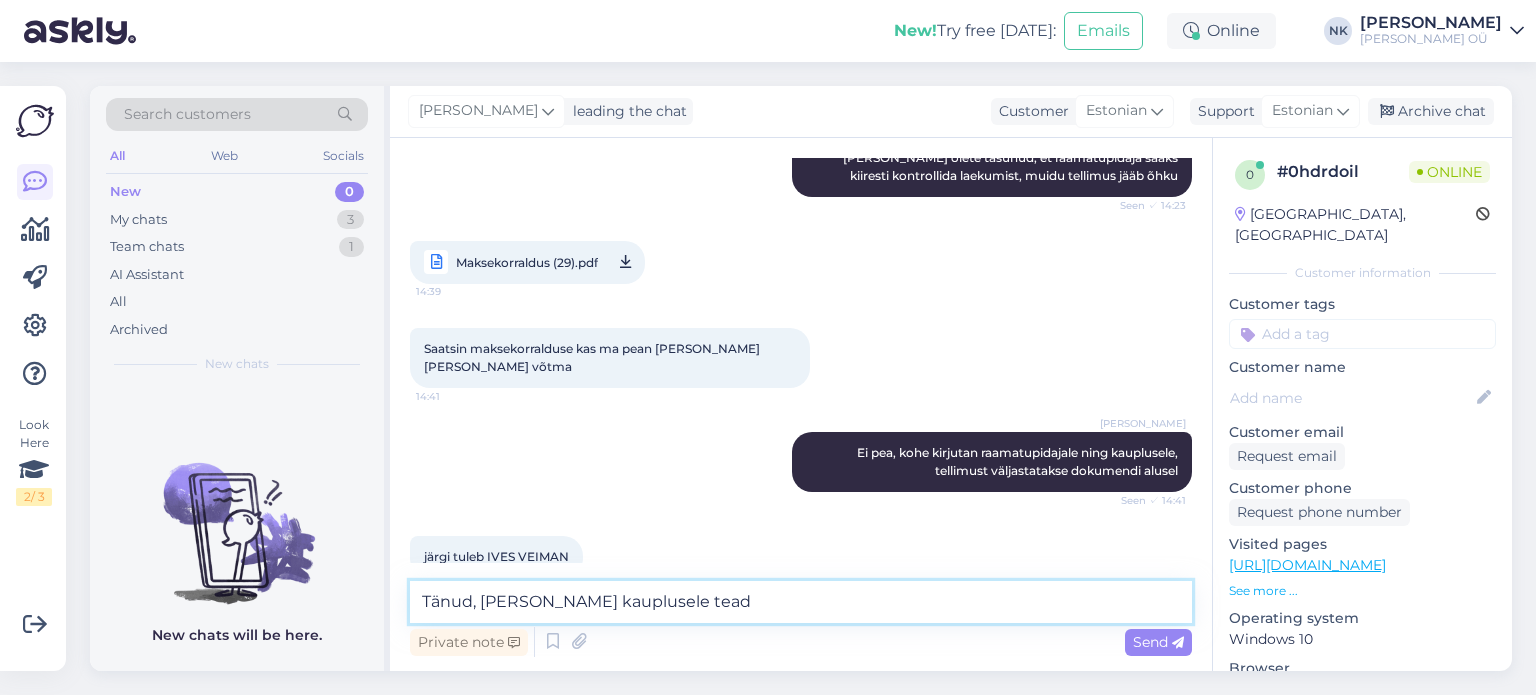 type on "Tänud, [PERSON_NAME] kauplusele teada" 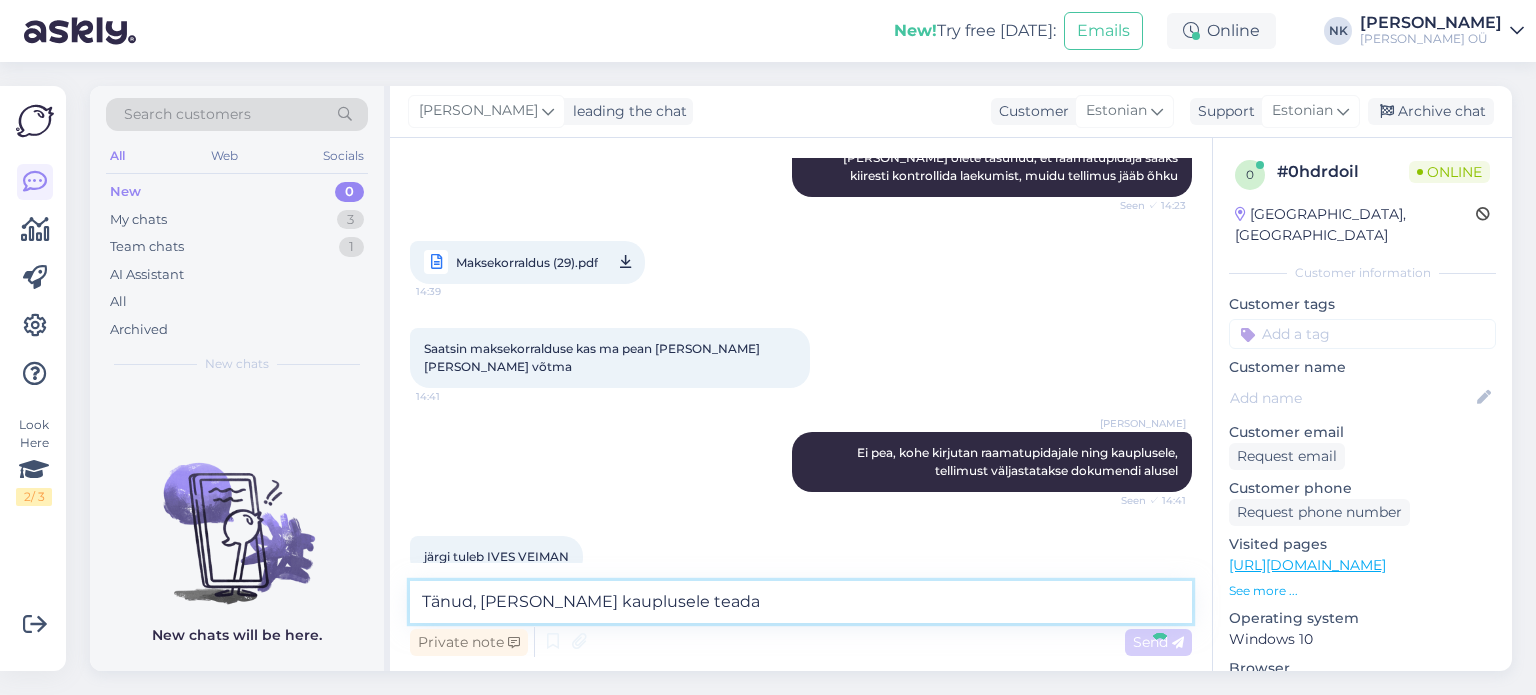 type 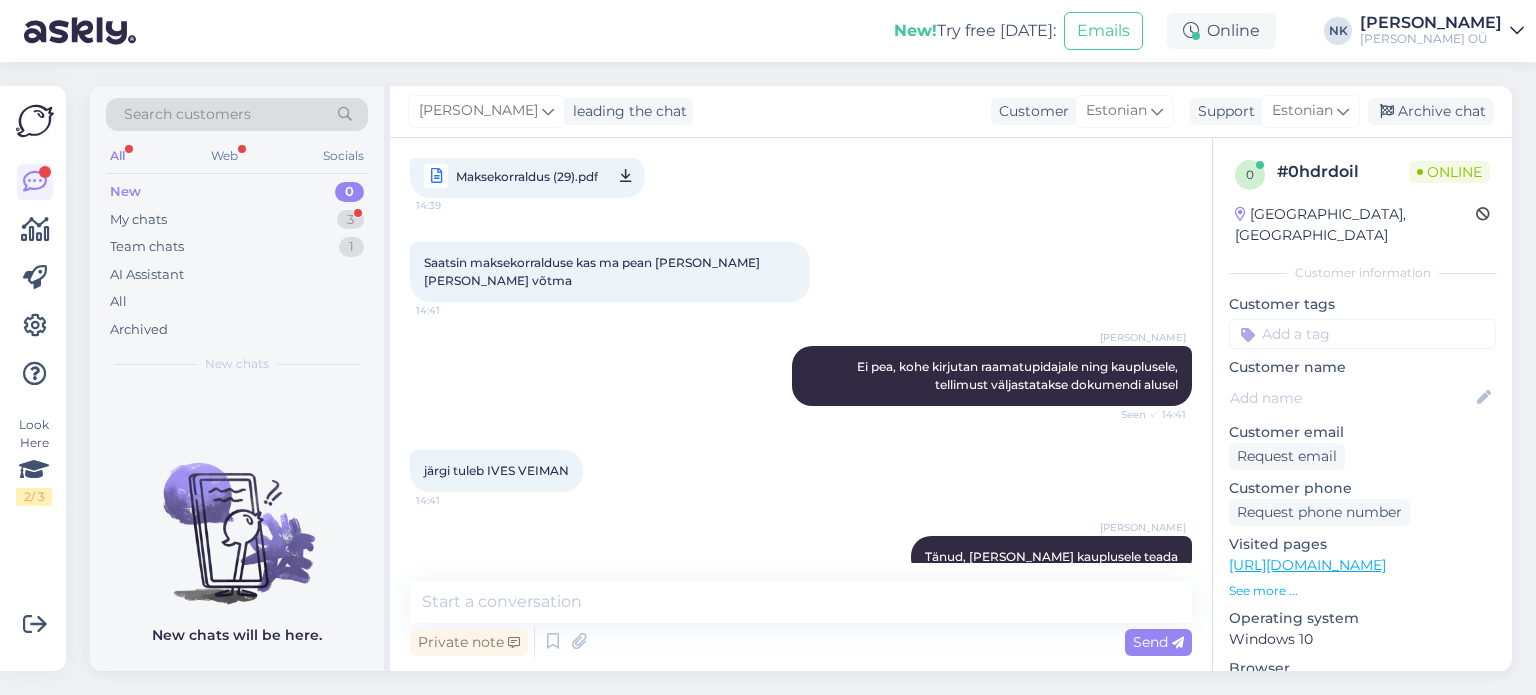 scroll, scrollTop: 0, scrollLeft: 0, axis: both 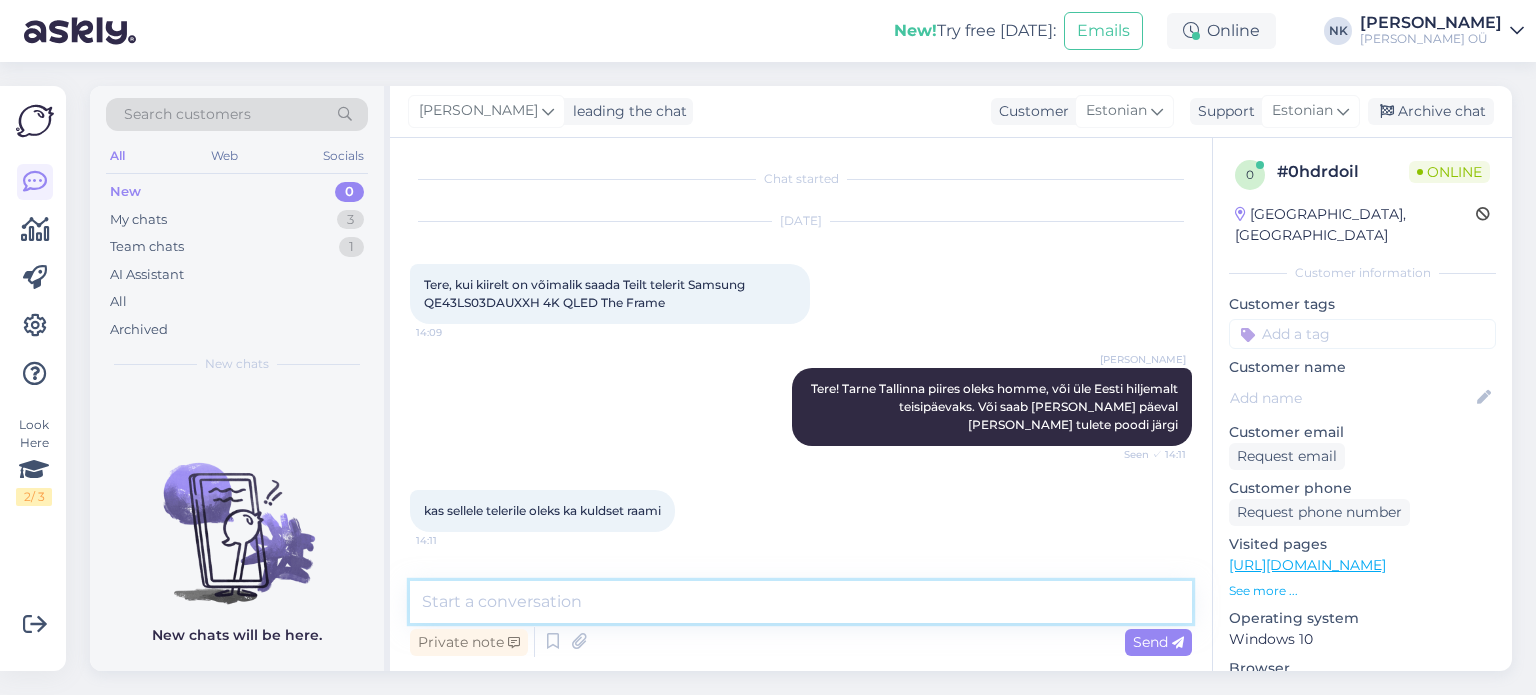 click at bounding box center [801, 602] 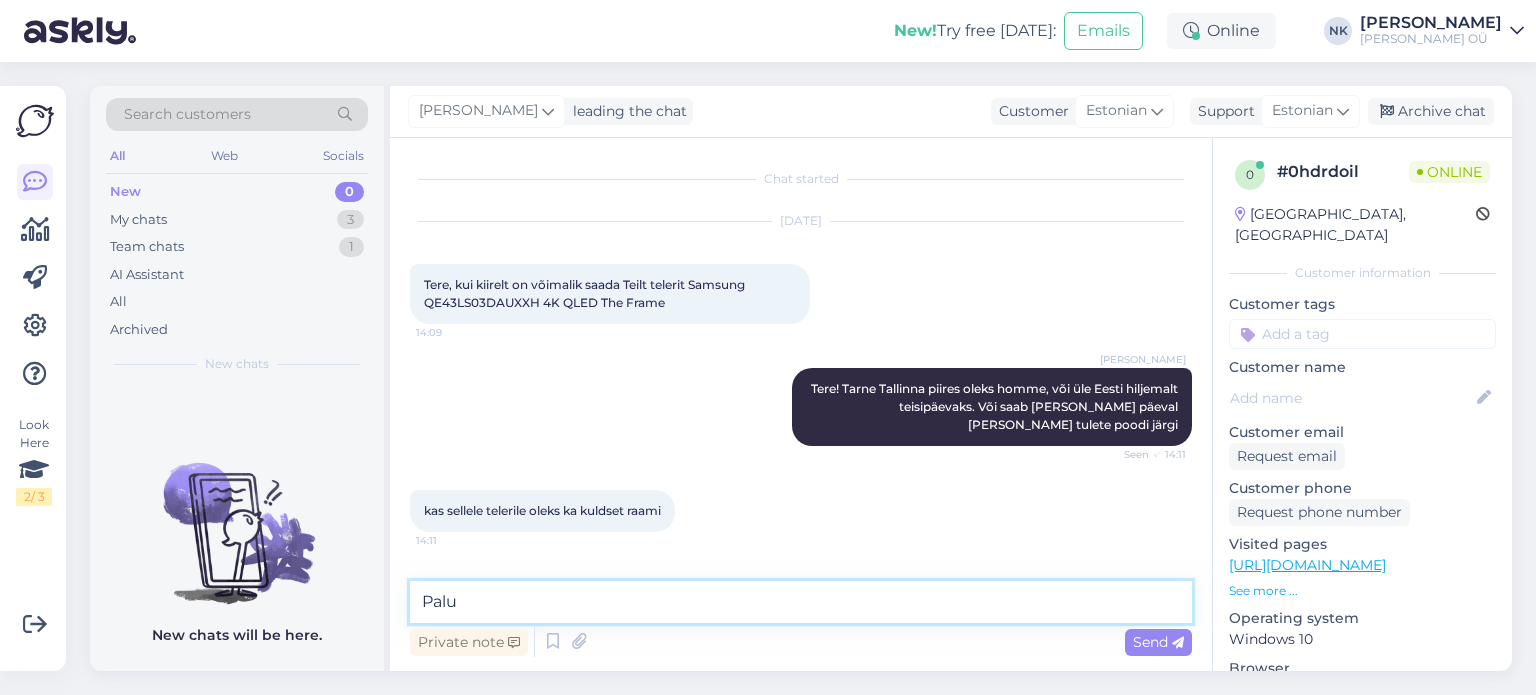 type on "Palun" 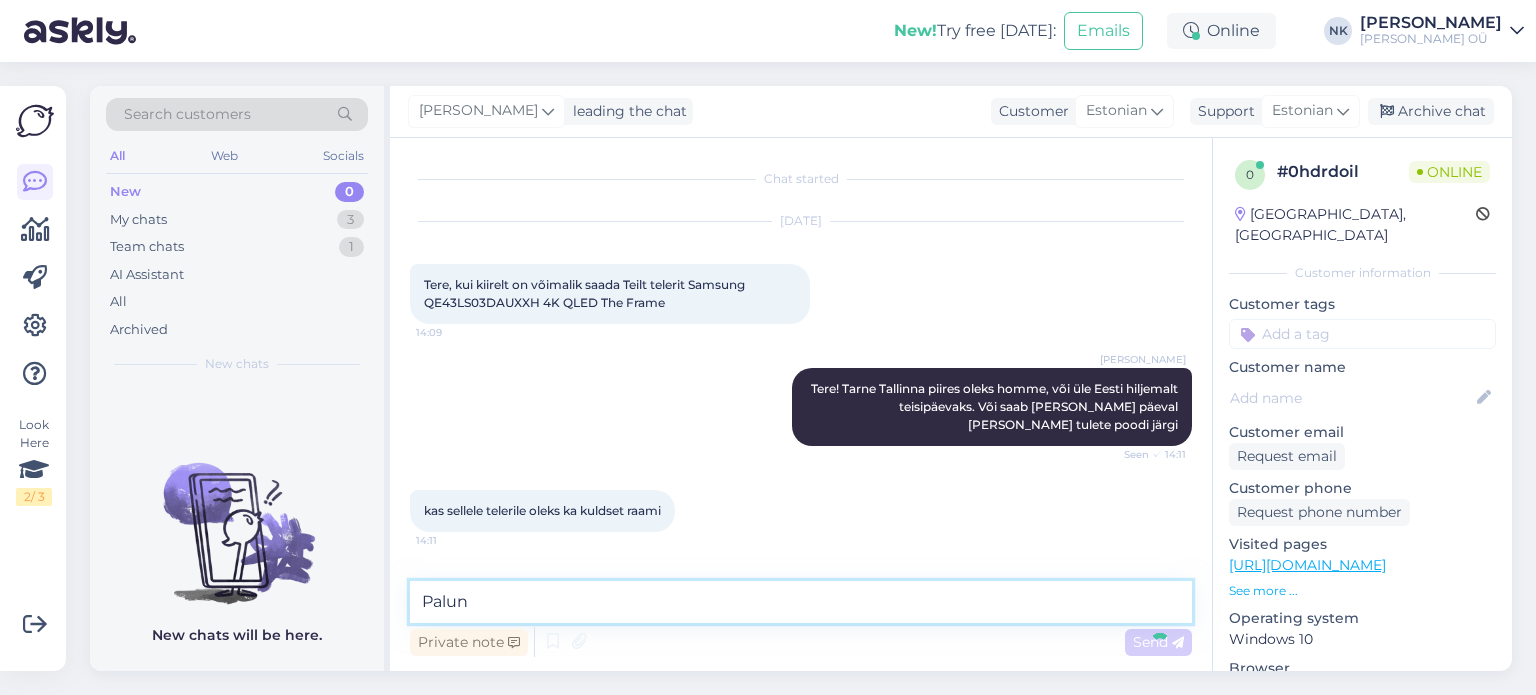 type 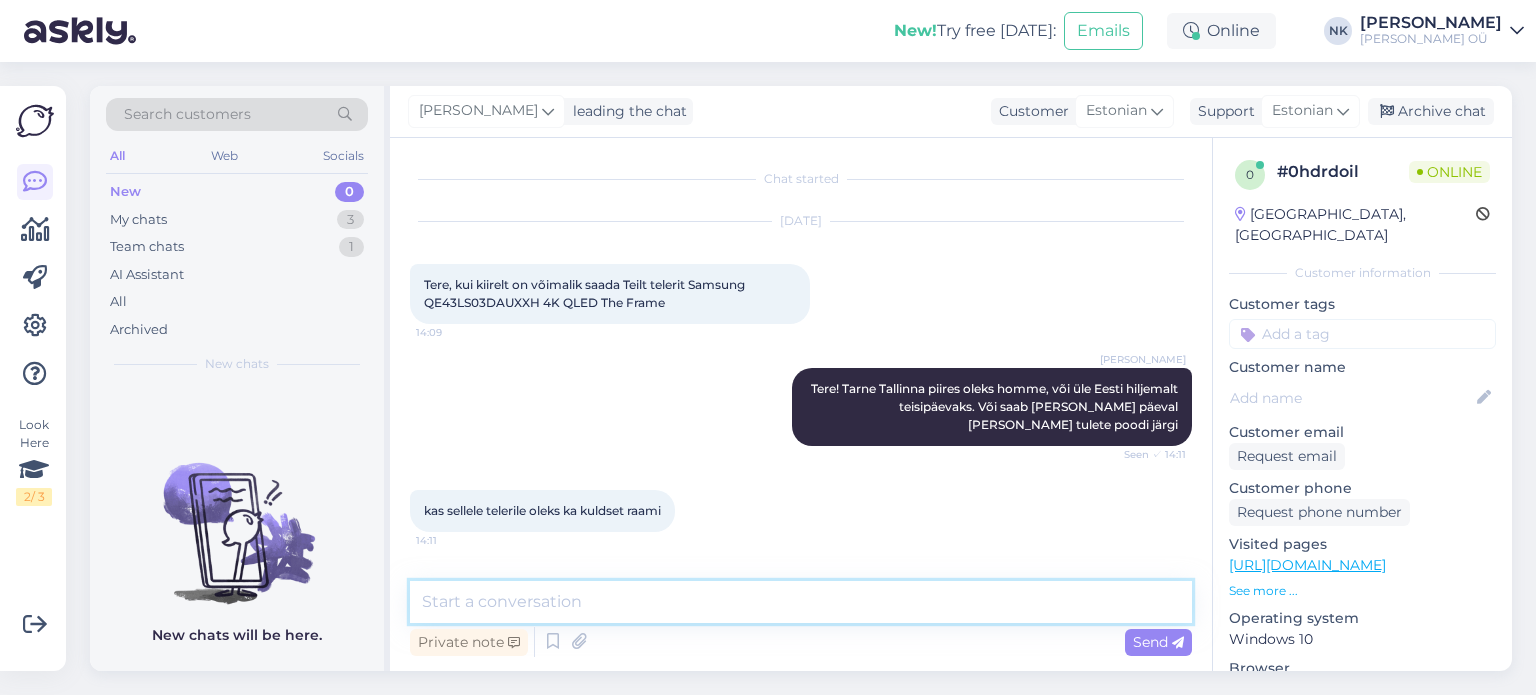scroll, scrollTop: 1339, scrollLeft: 0, axis: vertical 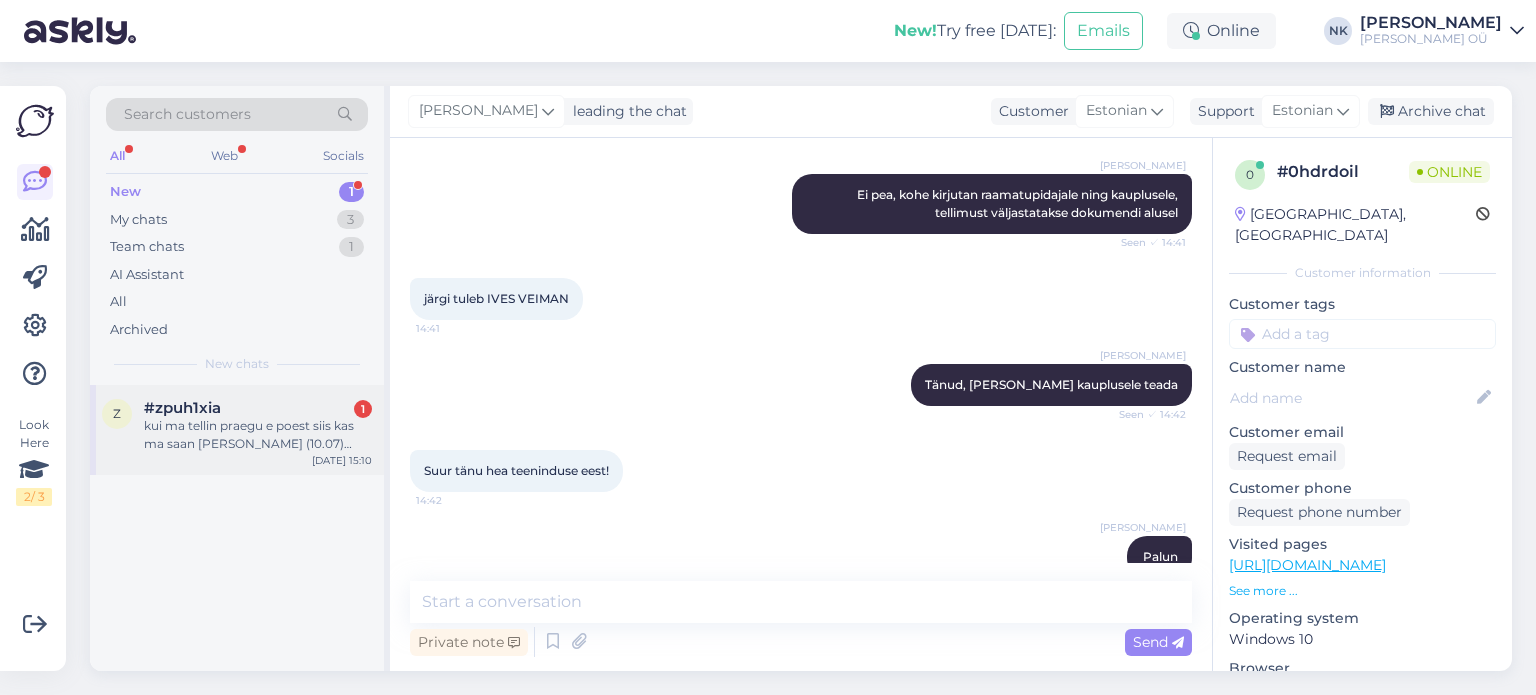 click on "kui ma tellin praegu e poest siis kas ma saan [PERSON_NAME] (10.07) õhtul järgi oma pakkile või on parem kohapealt osta" at bounding box center [258, 435] 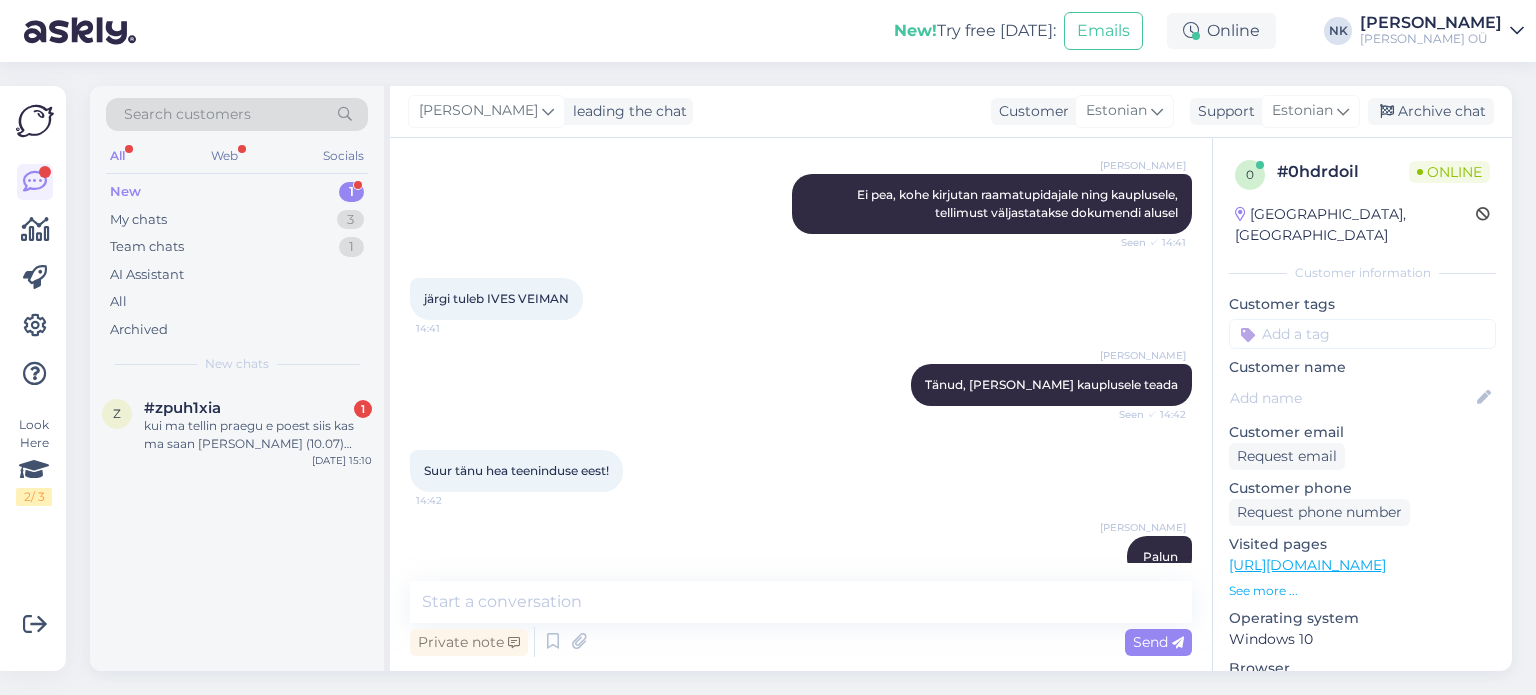 scroll, scrollTop: 0, scrollLeft: 0, axis: both 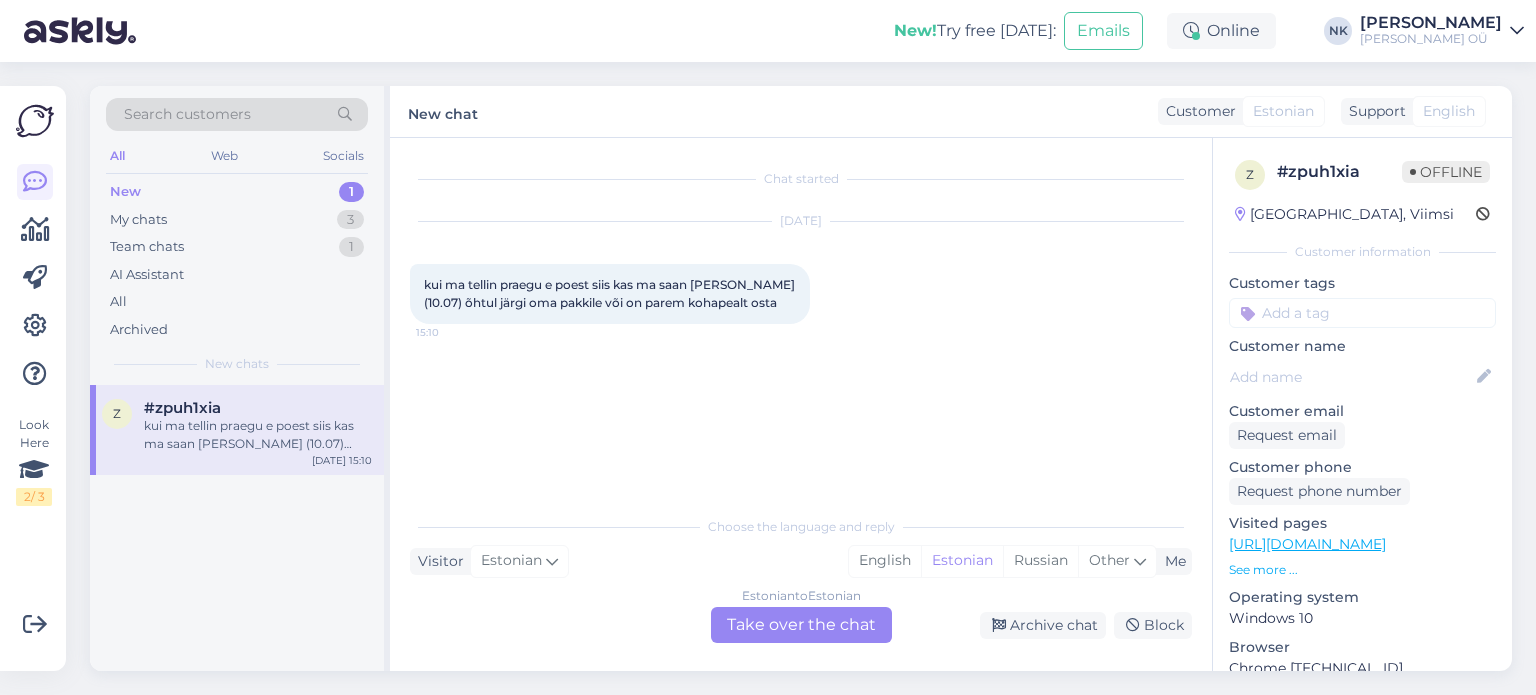 click on "Estonian  to  Estonian" at bounding box center (801, 596) 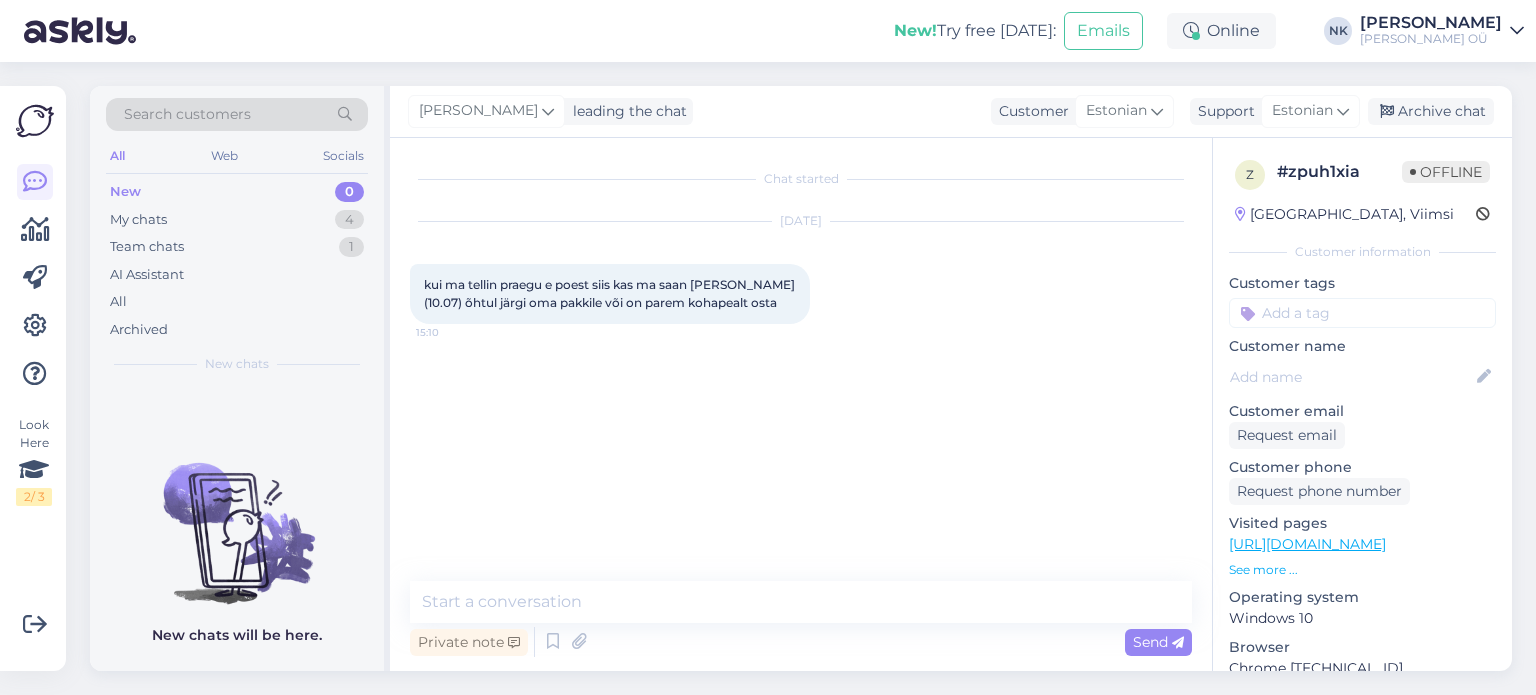 click on "See more ..." at bounding box center [1362, 570] 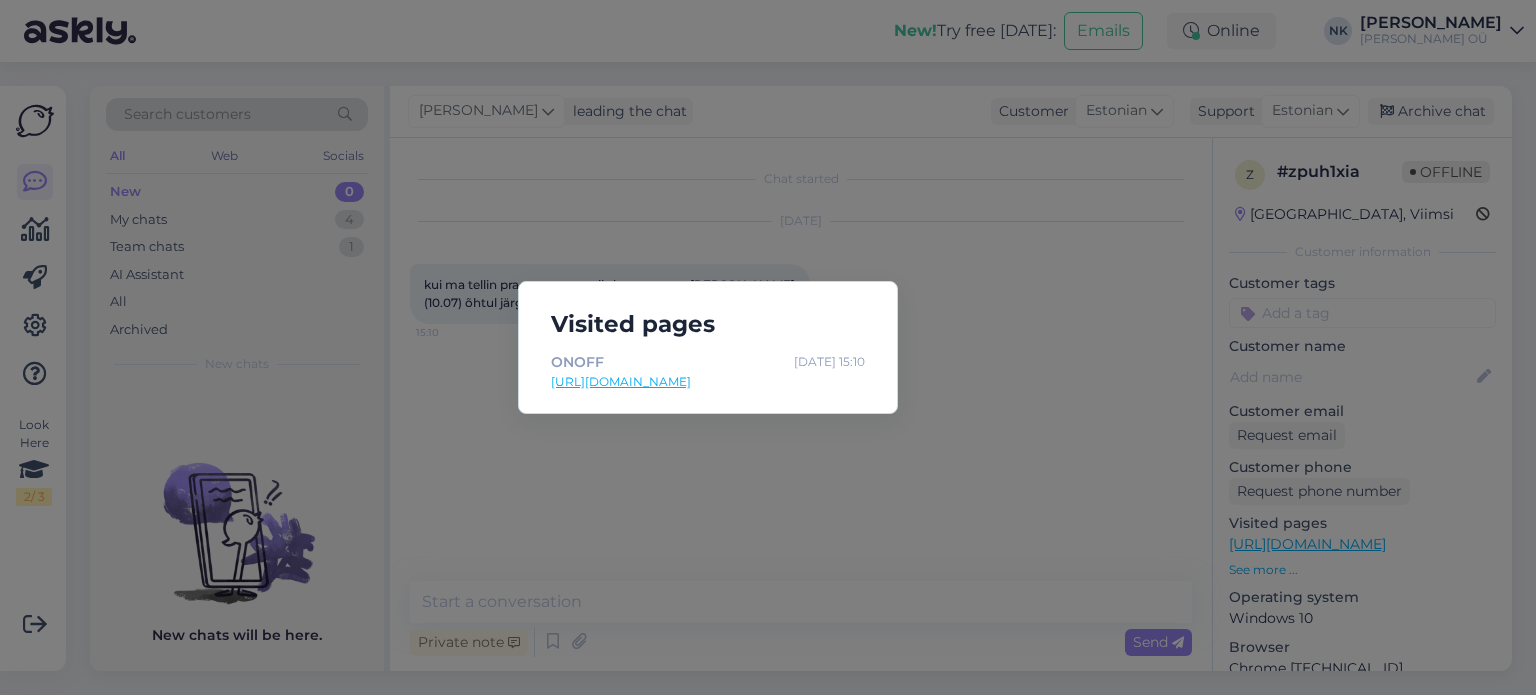 click on "Visited pages ONOFF [DATE] 15:10  [URL][DOMAIN_NAME]" at bounding box center [768, 347] 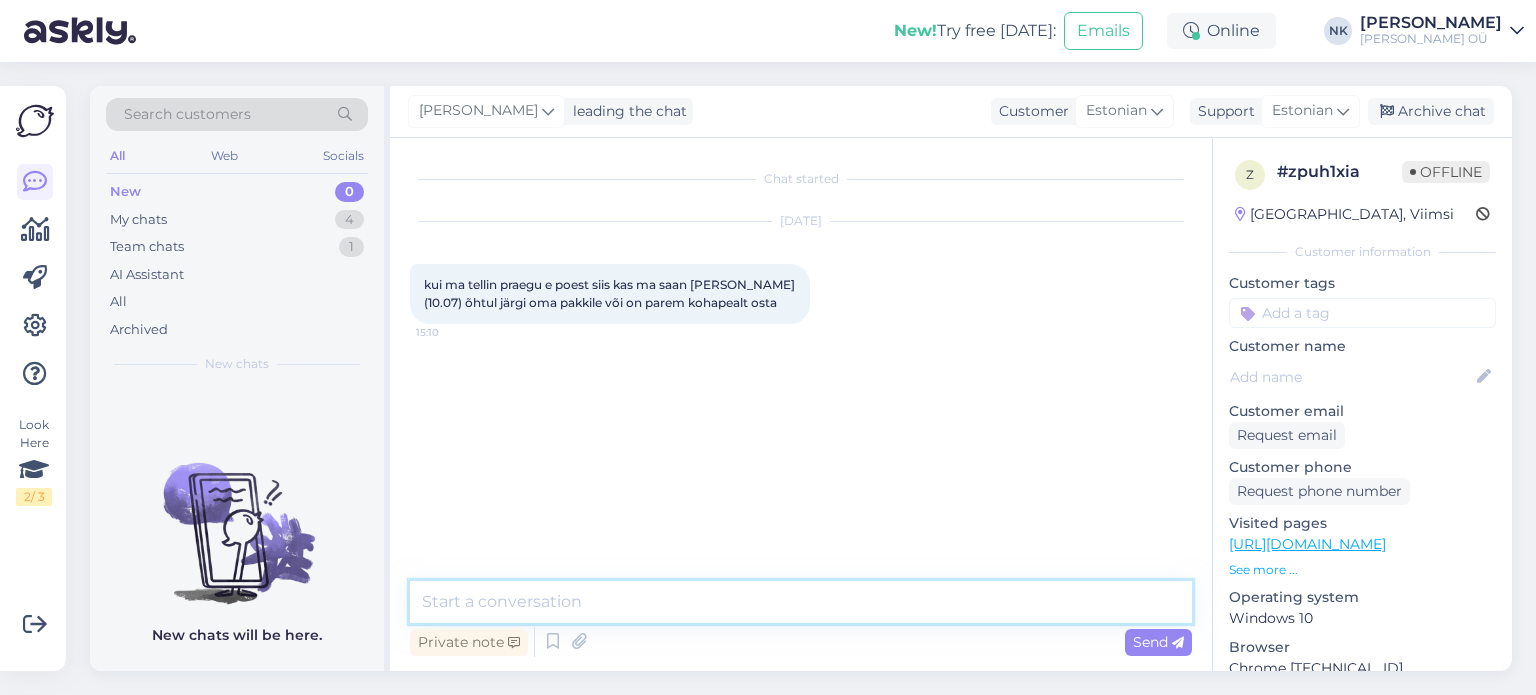 click at bounding box center (801, 602) 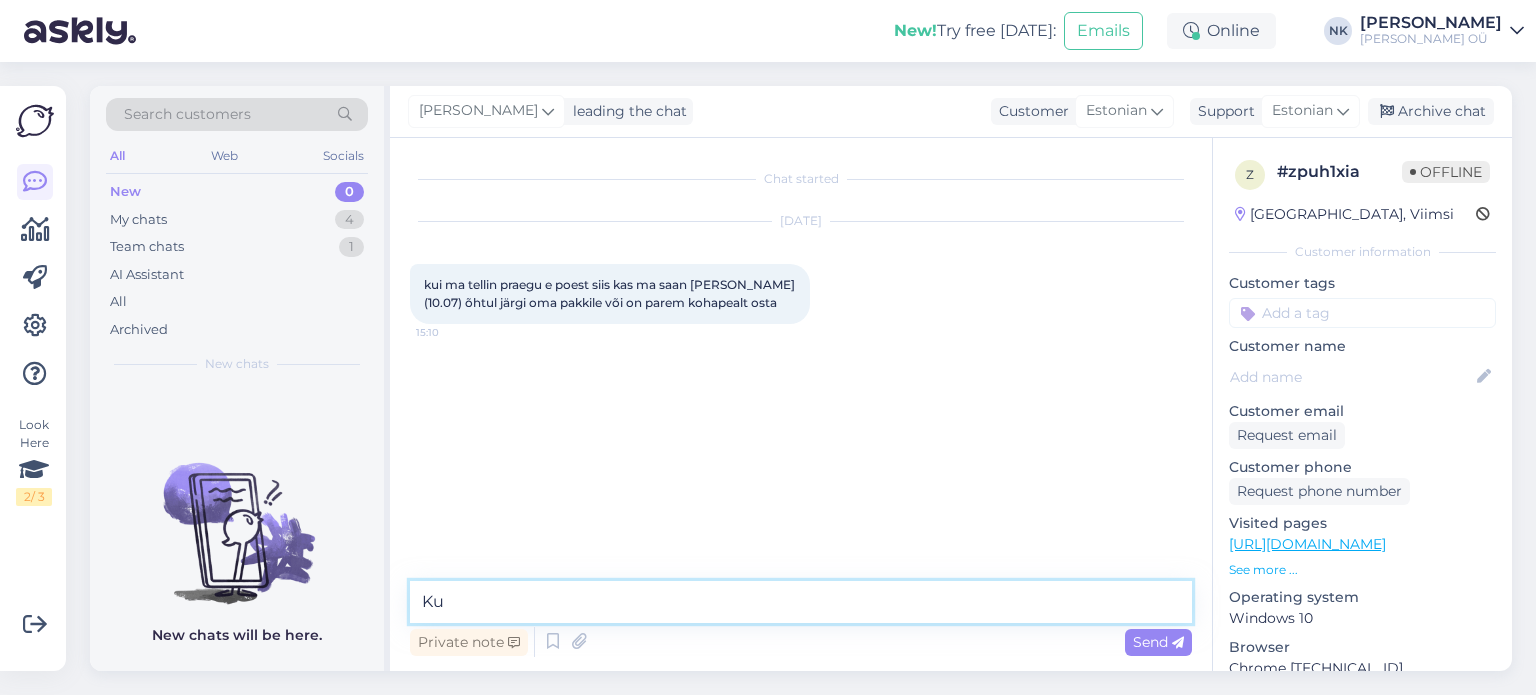 type on "K" 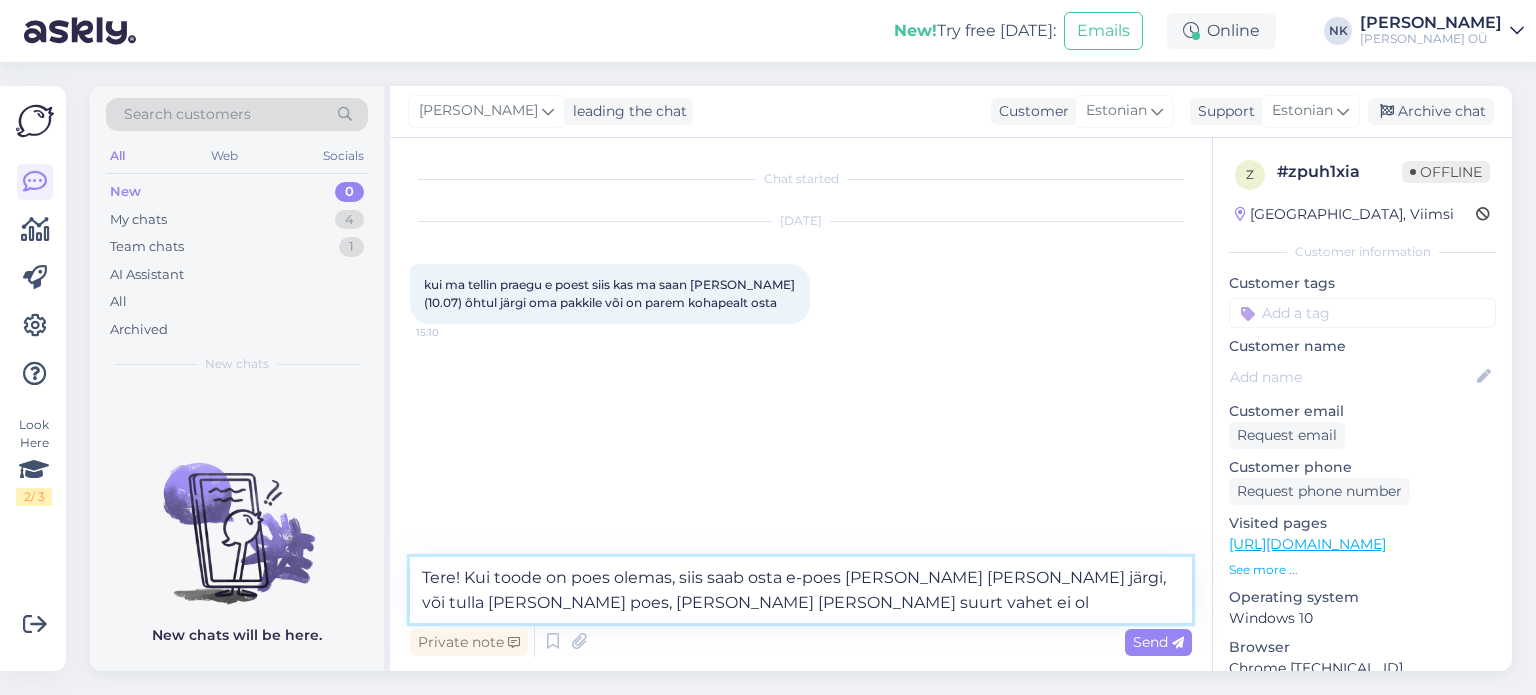 type on "Tere! Kui toode on poes olemas, siis saab osta e-poes [PERSON_NAME] [PERSON_NAME] järgi, või tulla [PERSON_NAME] poes, [PERSON_NAME] [PERSON_NAME] suurt vahet ei ole" 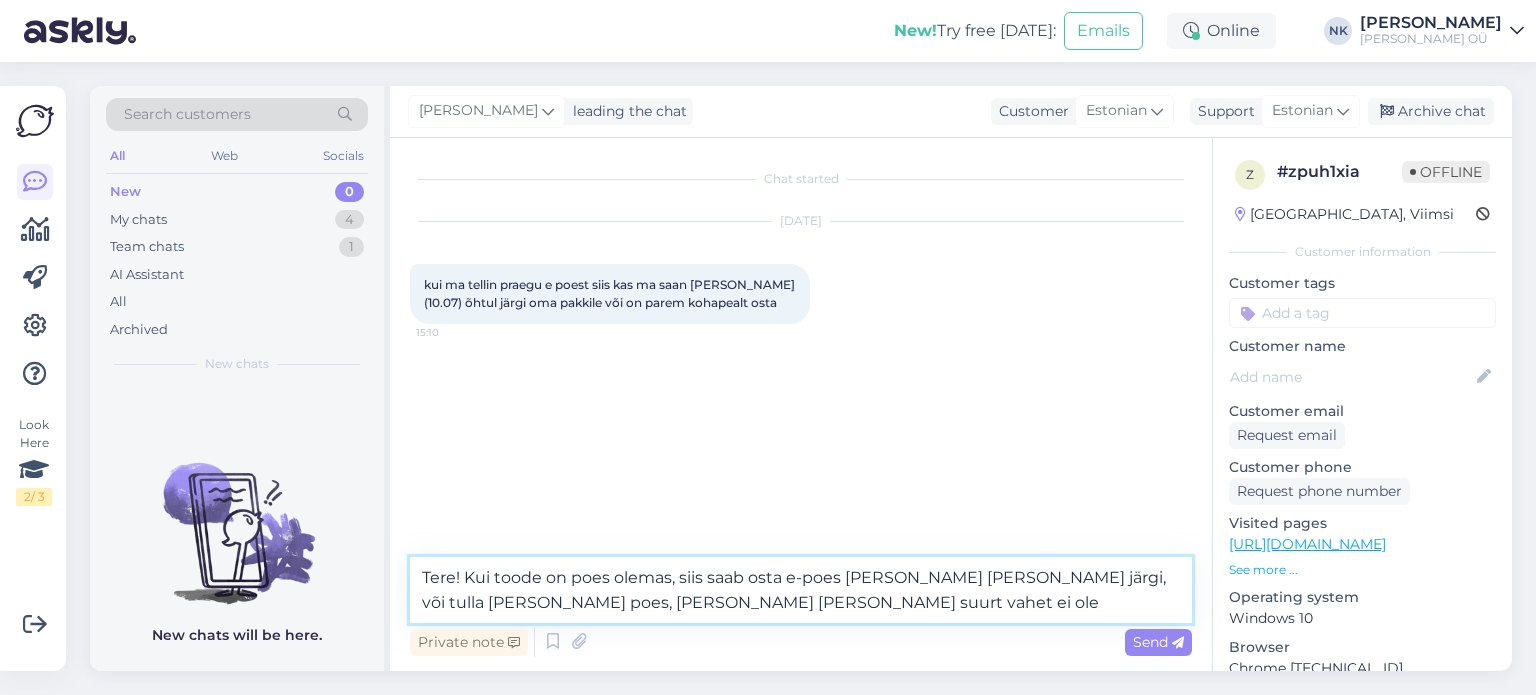 type 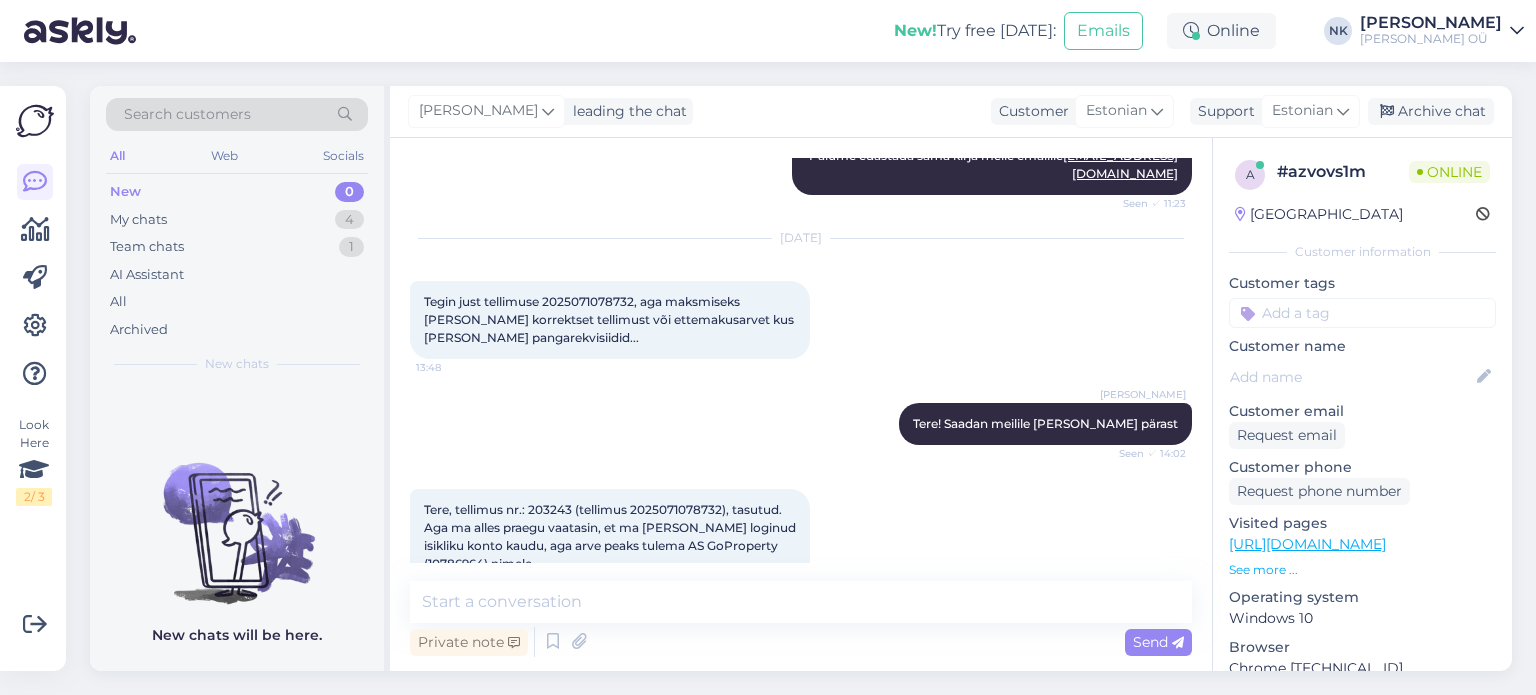 scroll, scrollTop: 850, scrollLeft: 0, axis: vertical 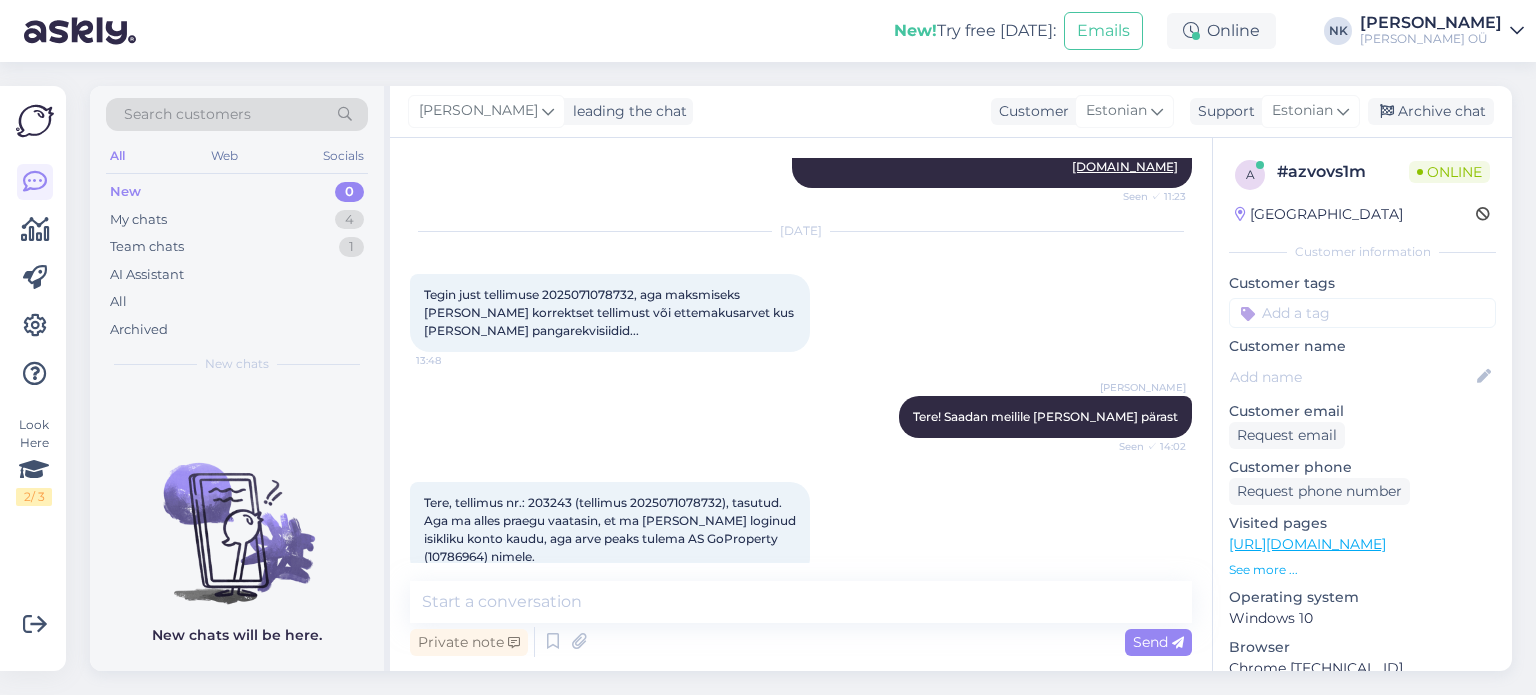 click on "Tere, tellimus nr.: 203243 (tellimus 2025071078732), tasutud. Aga ma alles praegu vaatasin, et ma [PERSON_NAME] loginud isikliku konto kaudu, aga arve peaks tulema AS GoProperty (10786964) nimele." at bounding box center [611, 529] 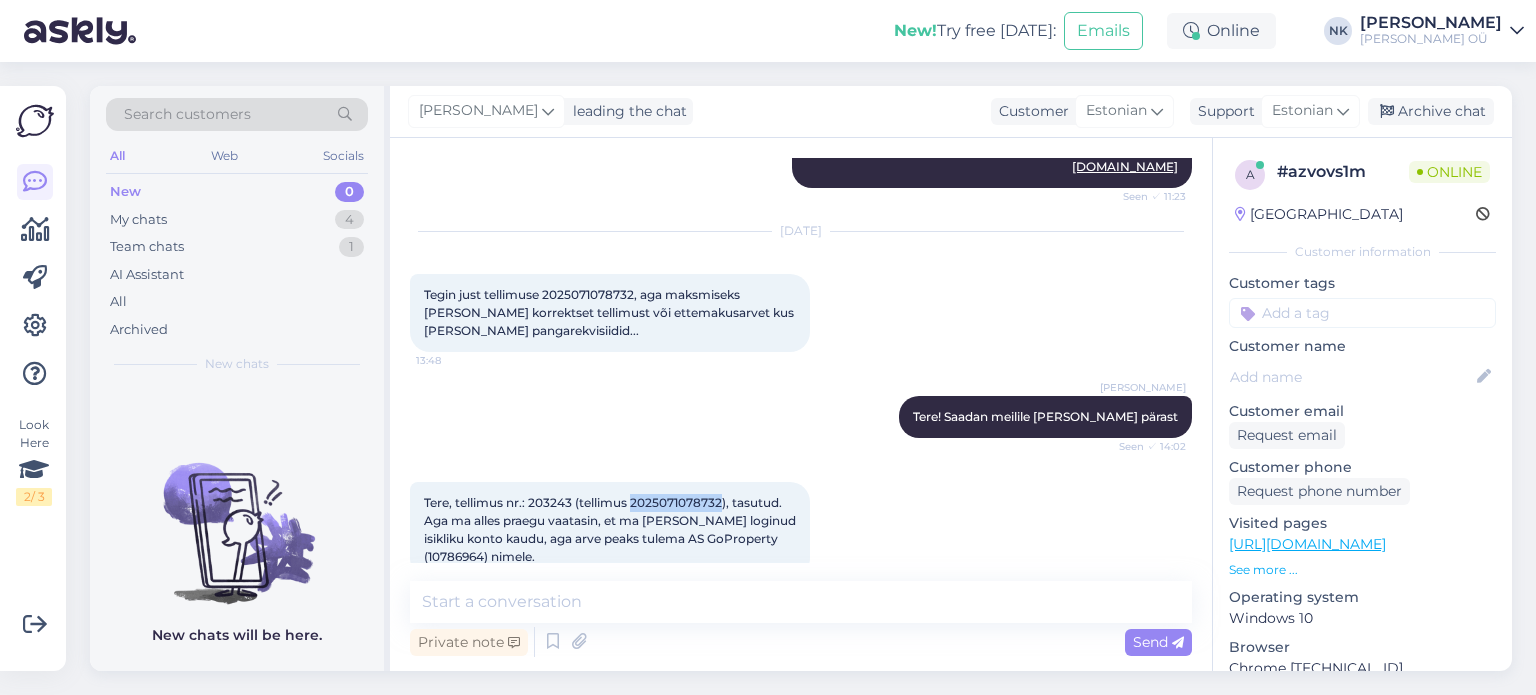 click on "Tere, tellimus nr.: 203243 (tellimus 2025071078732), tasutud. Aga ma alles praegu vaatasin, et ma [PERSON_NAME] loginud isikliku konto kaudu, aga arve peaks tulema AS GoProperty (10786964) nimele." at bounding box center (611, 529) 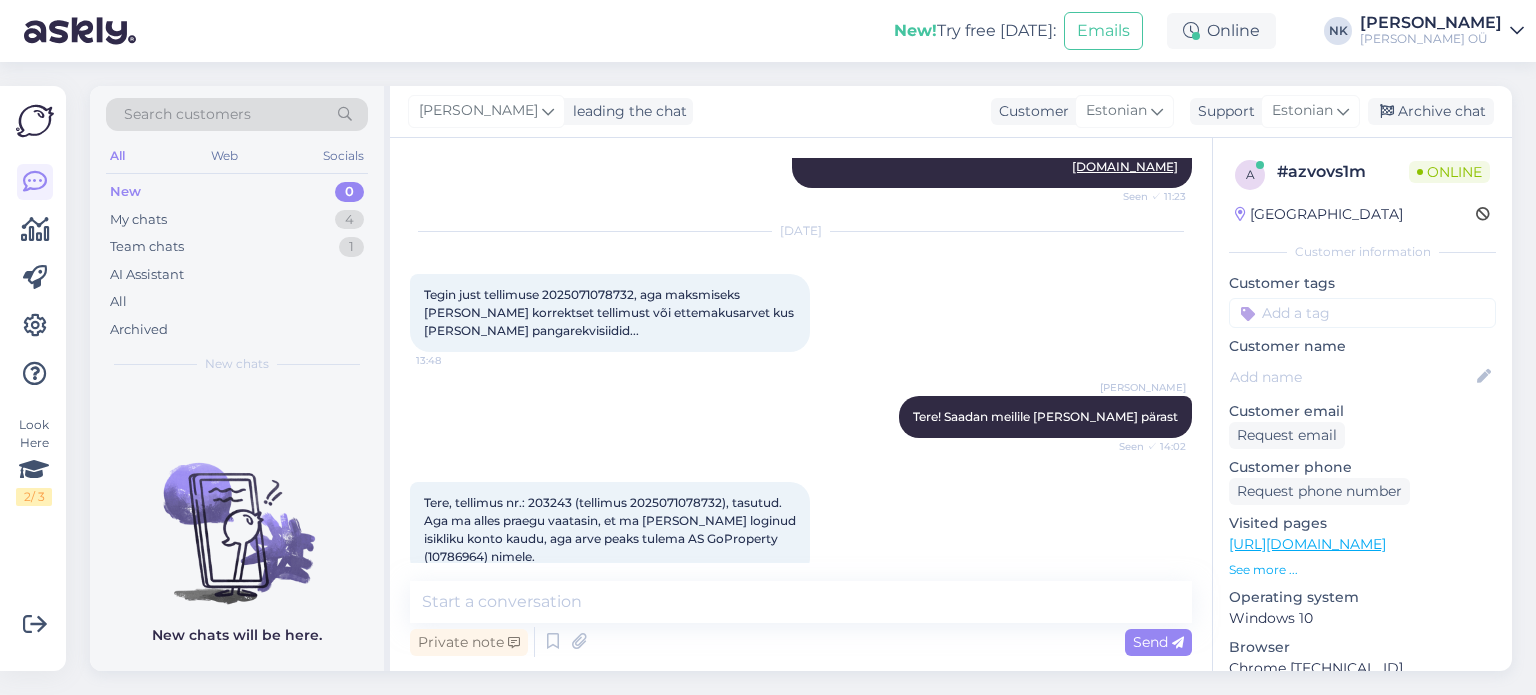 click on "Tere, tellimus nr.: 203243 (tellimus 2025071078732), tasutud. Aga ma alles praegu vaatasin, et ma [PERSON_NAME] loginud isikliku konto kaudu, aga arve peaks tulema AS GoProperty (10786964) nimele." at bounding box center (611, 529) 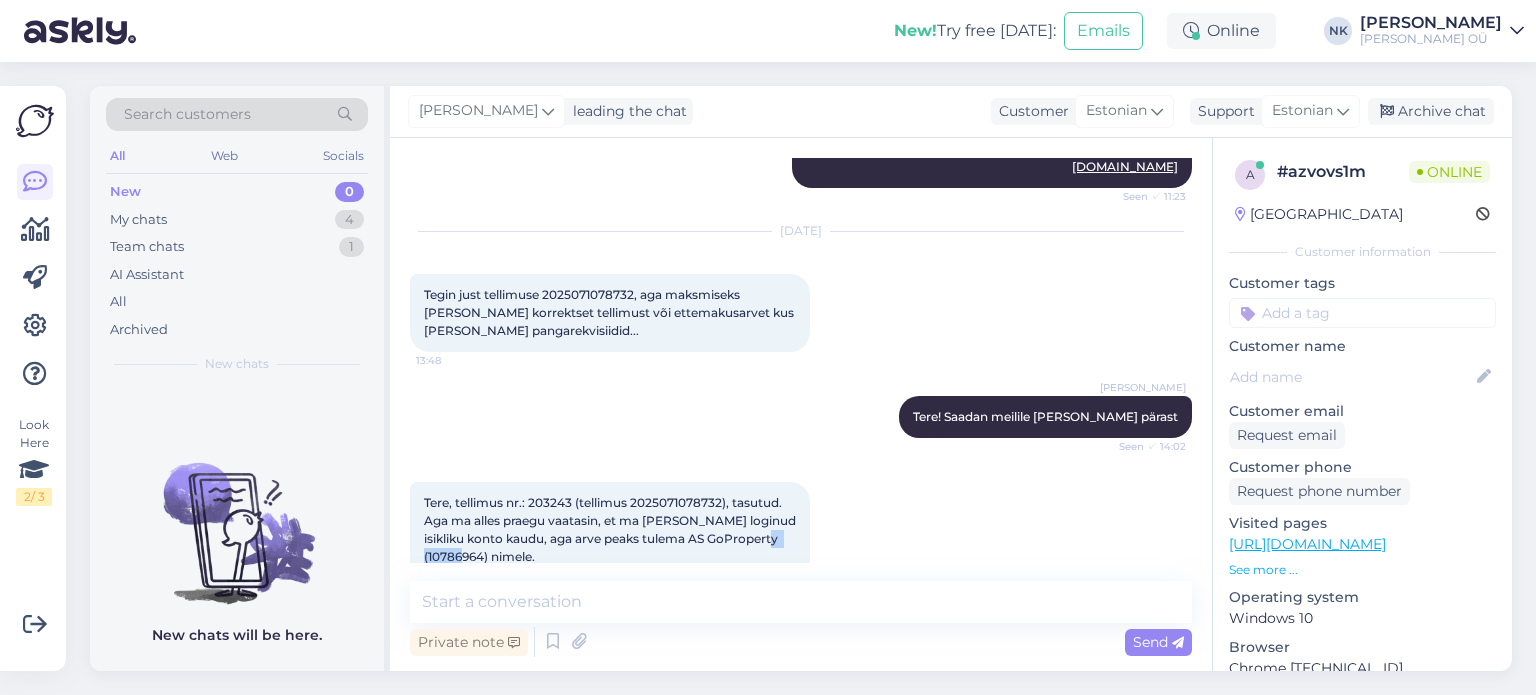 click on "Tere, tellimus nr.: 203243 (tellimus 2025071078732), tasutud. Aga ma alles praegu vaatasin, et ma [PERSON_NAME] loginud isikliku konto kaudu, aga arve peaks tulema AS GoProperty (10786964) nimele." at bounding box center [611, 529] 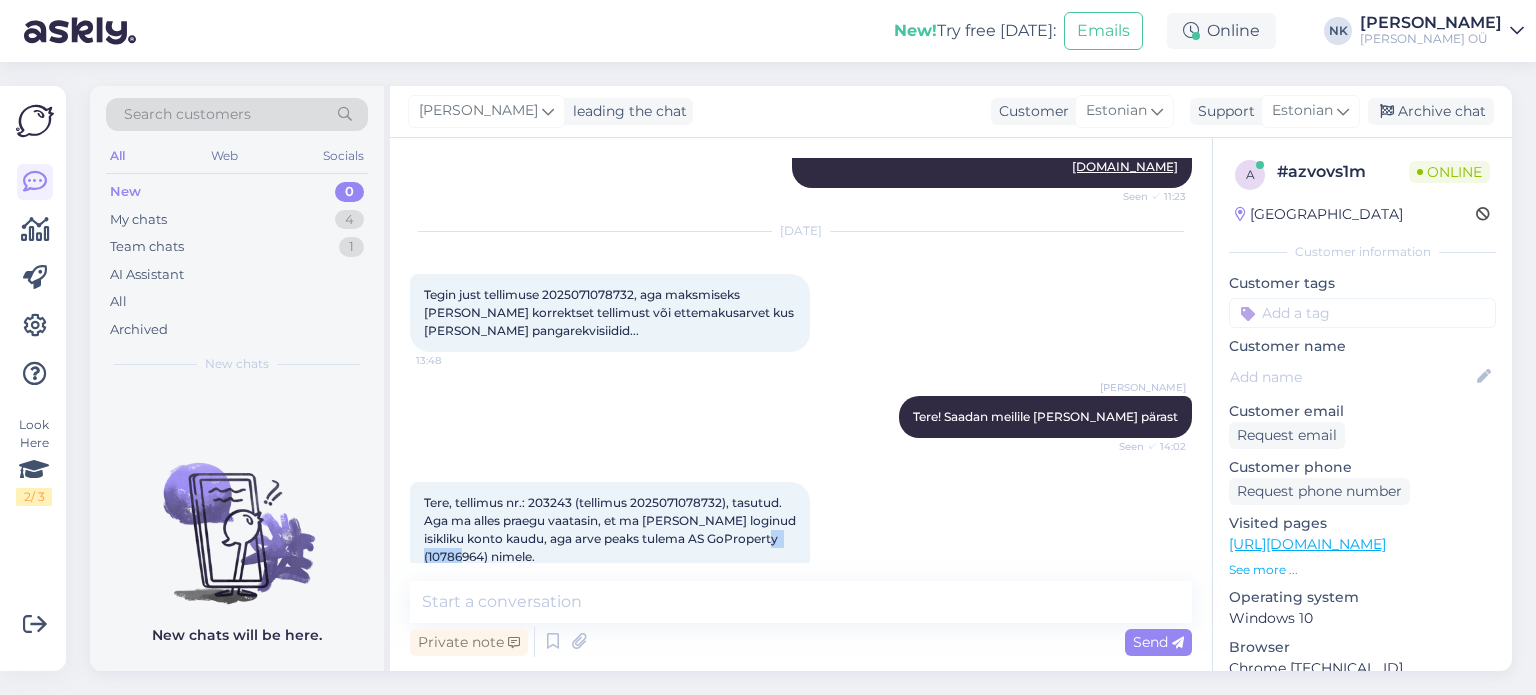 copy on "10786964" 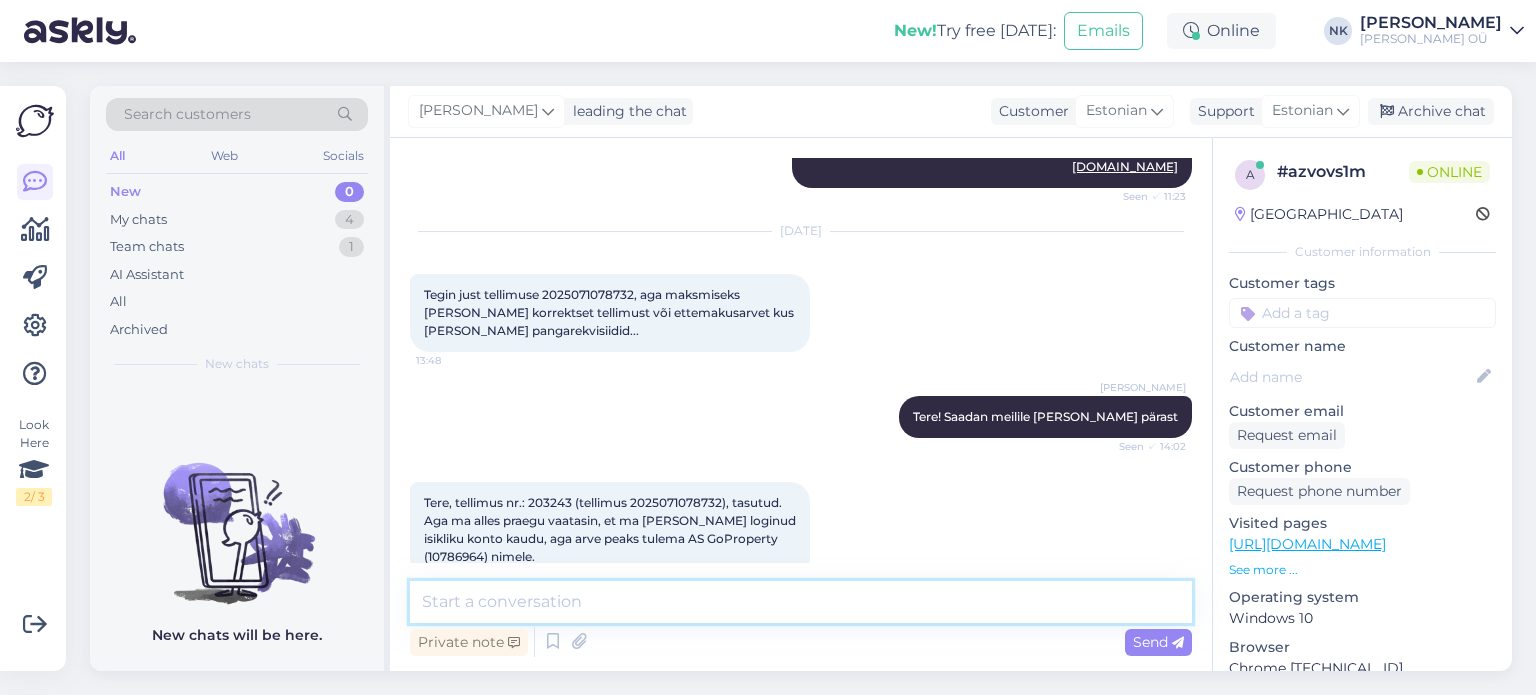 click at bounding box center (801, 602) 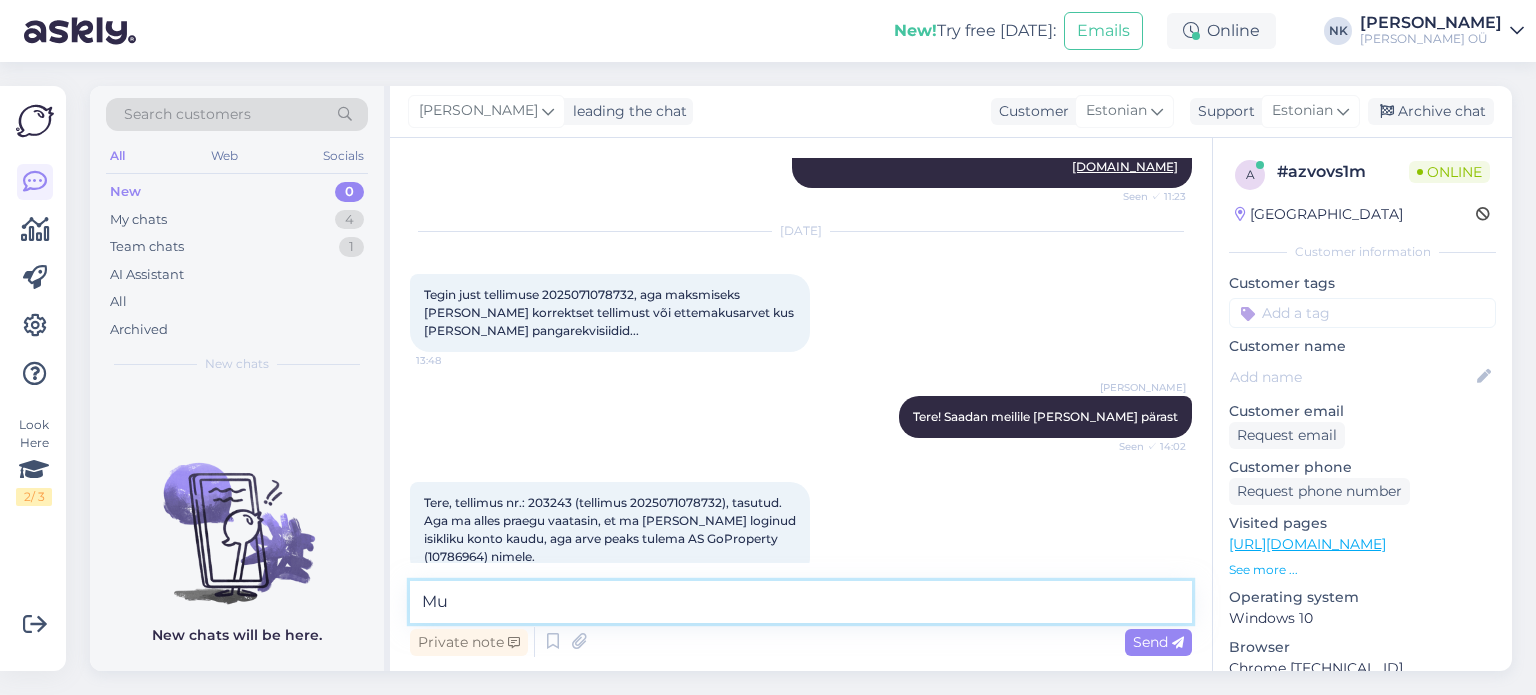 type on "M" 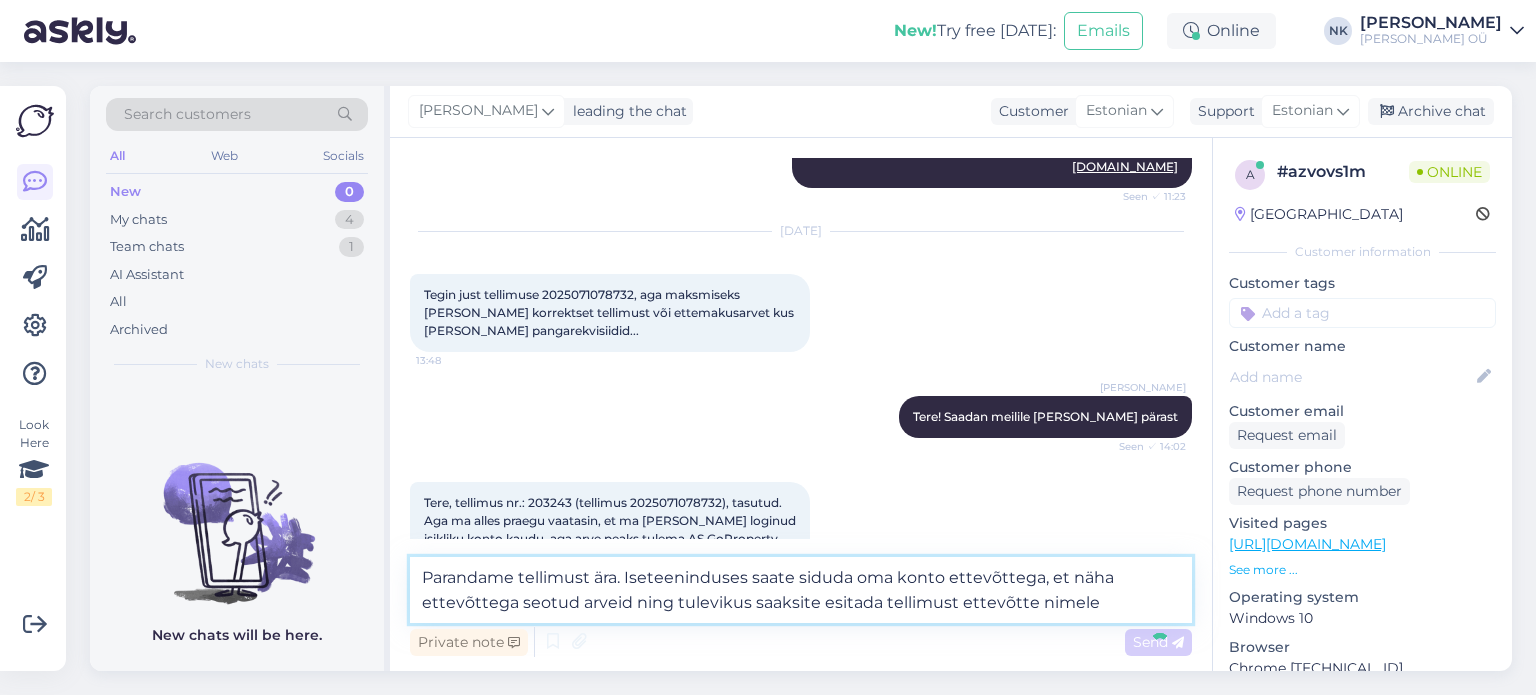 type on "Parandame tellimust ära. Iseteeninduses saate siduda oma konto ettevõttega, et näha ettevõttega seotud arveid ning tulevikus saaksite esitada tellimust ettevõtte nimele" 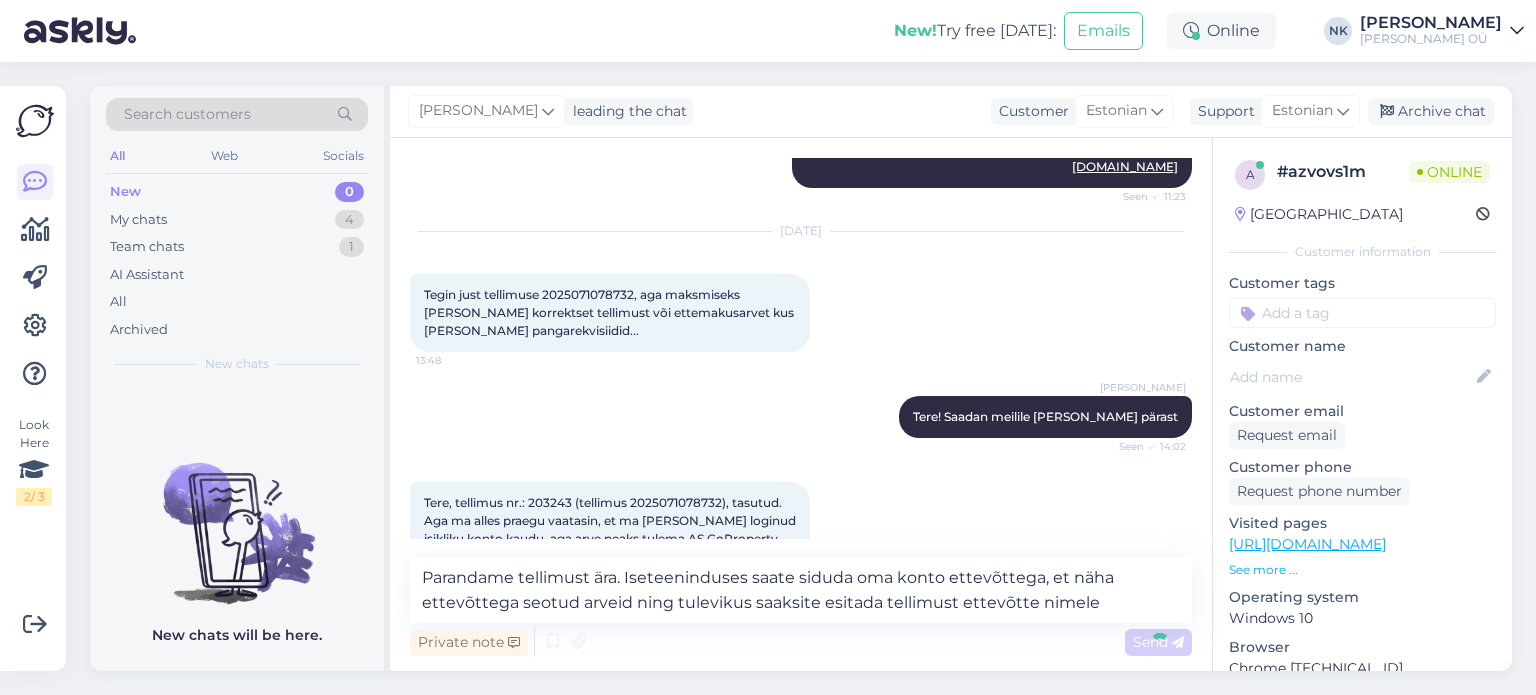 type 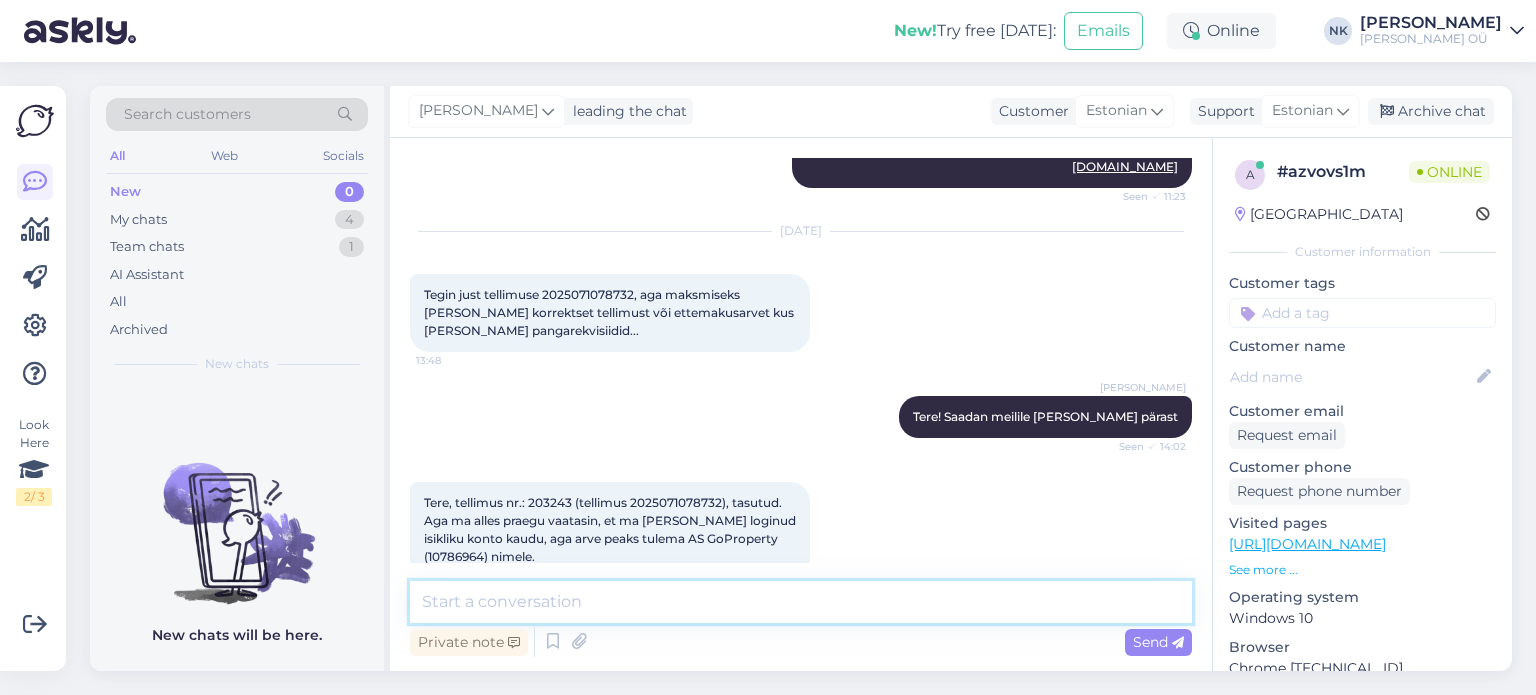 scroll, scrollTop: 972, scrollLeft: 0, axis: vertical 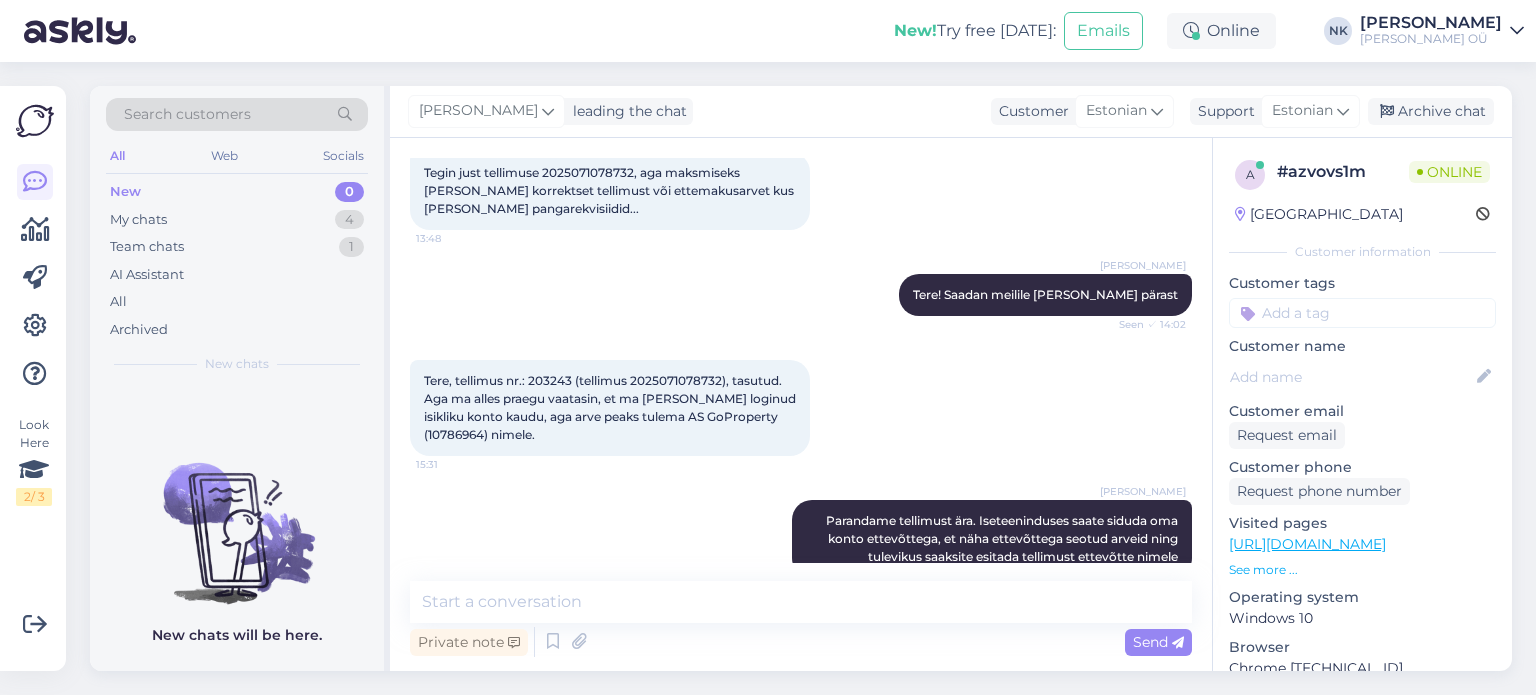 click on "Tere, tellimus nr.: 203243 (tellimus 2025071078732), tasutud. Aga ma alles praegu vaatasin, et ma [PERSON_NAME] loginud isikliku konto kaudu, aga arve peaks tulema AS GoProperty (10786964) nimele." at bounding box center (611, 407) 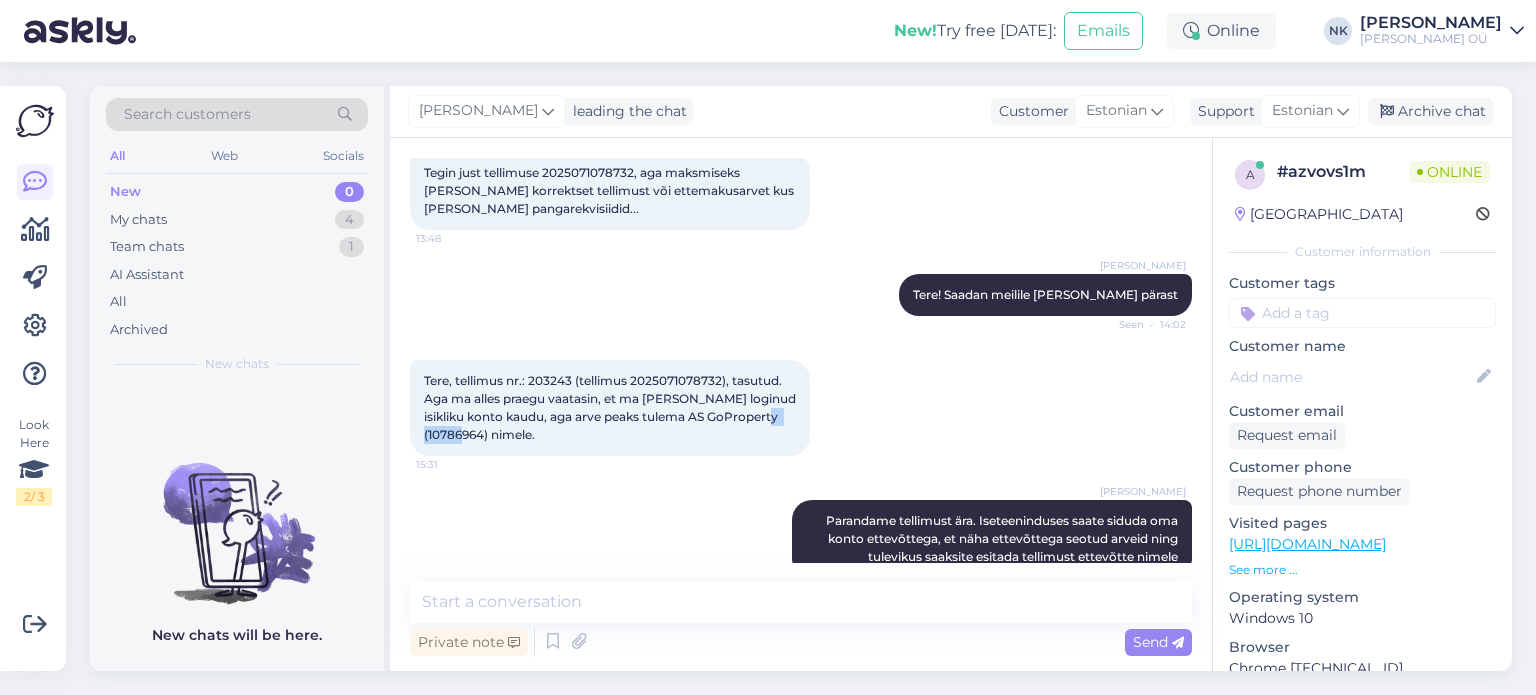 click on "Tere, tellimus nr.: 203243 (tellimus 2025071078732), tasutud. Aga ma alles praegu vaatasin, et ma [PERSON_NAME] loginud isikliku konto kaudu, aga arve peaks tulema AS GoProperty (10786964) nimele." at bounding box center [611, 407] 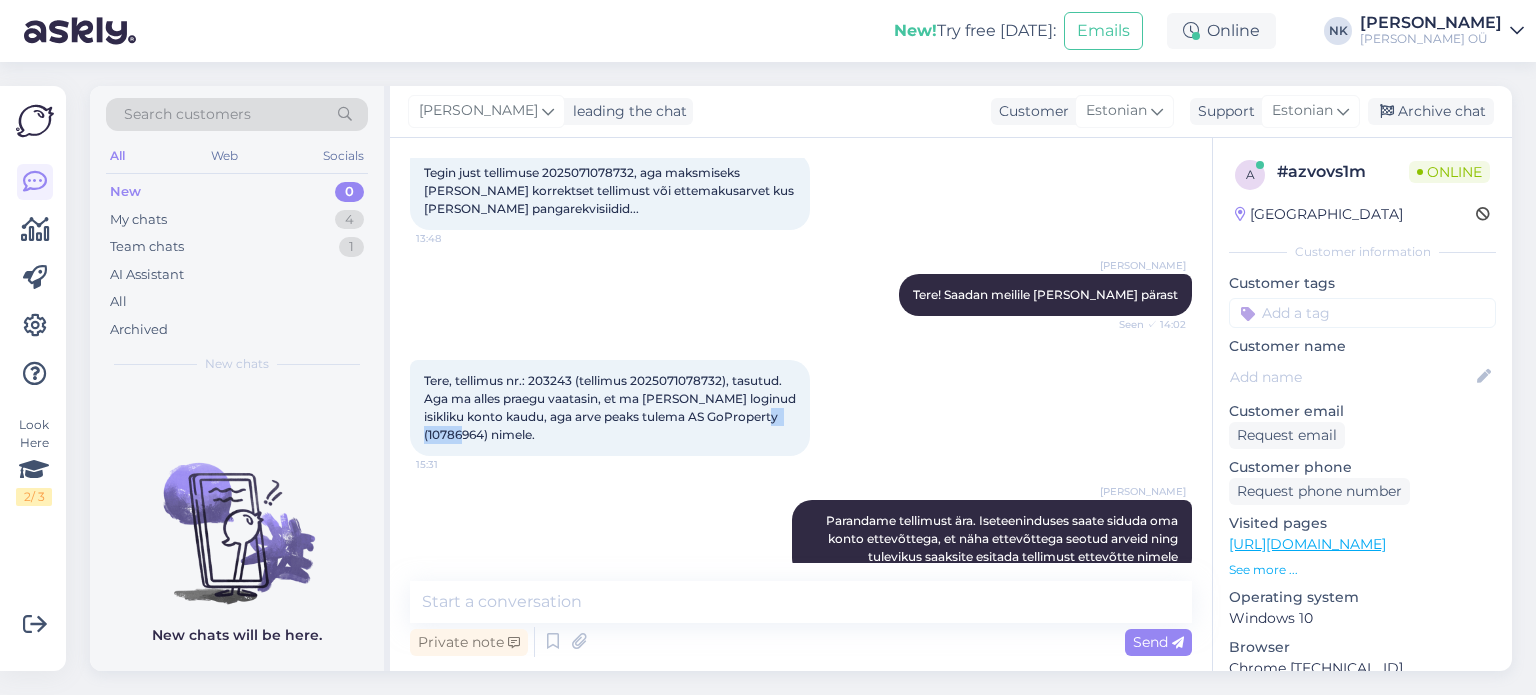 copy on "10786964" 